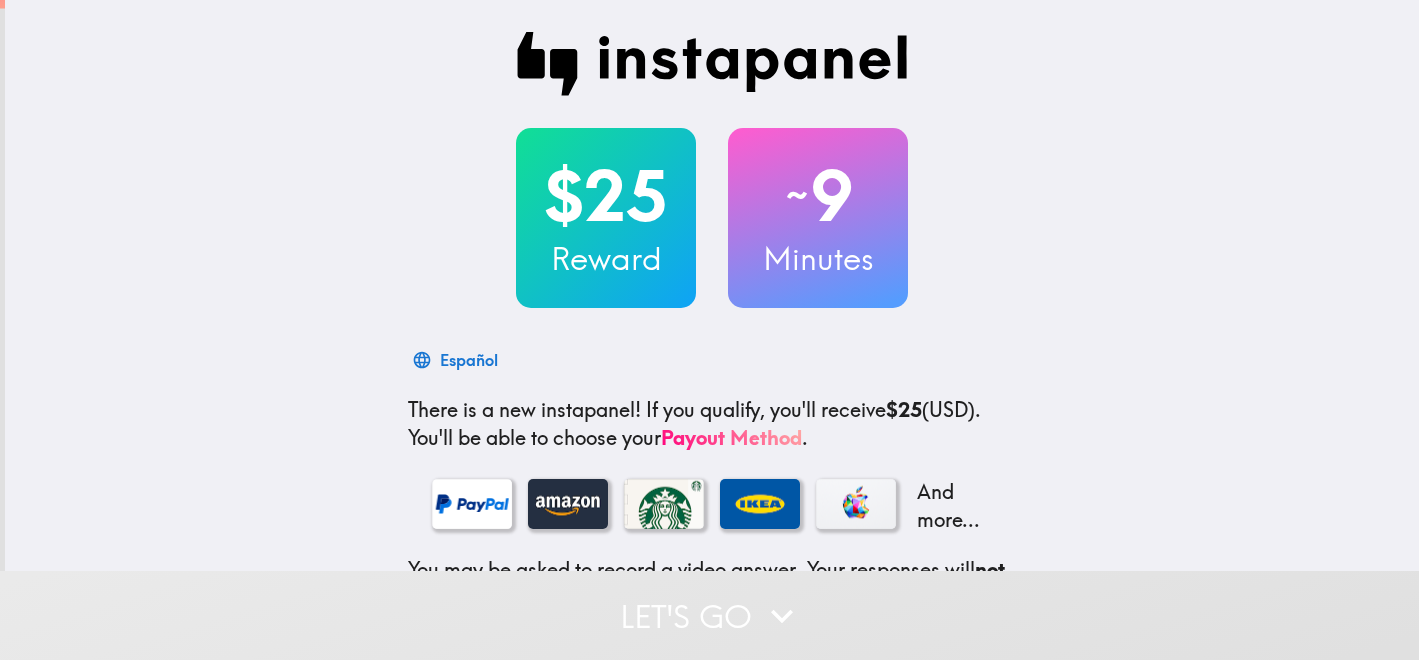 scroll, scrollTop: 0, scrollLeft: 0, axis: both 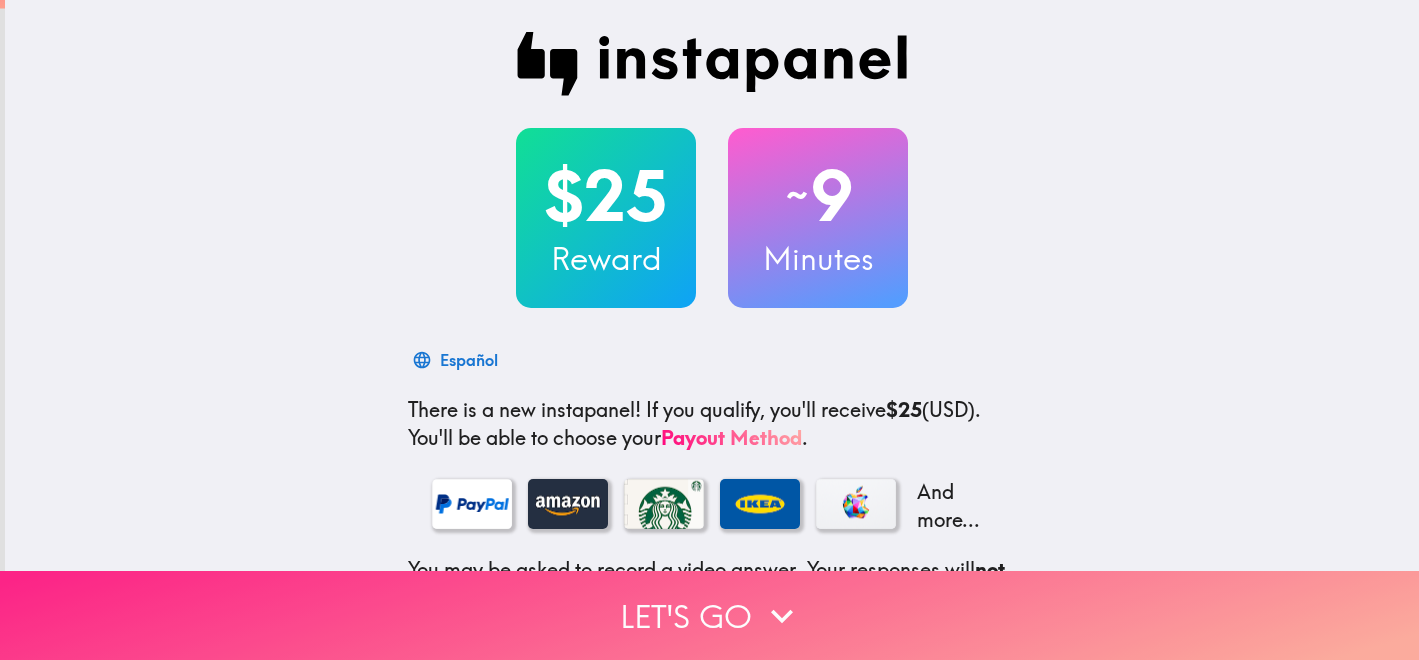click 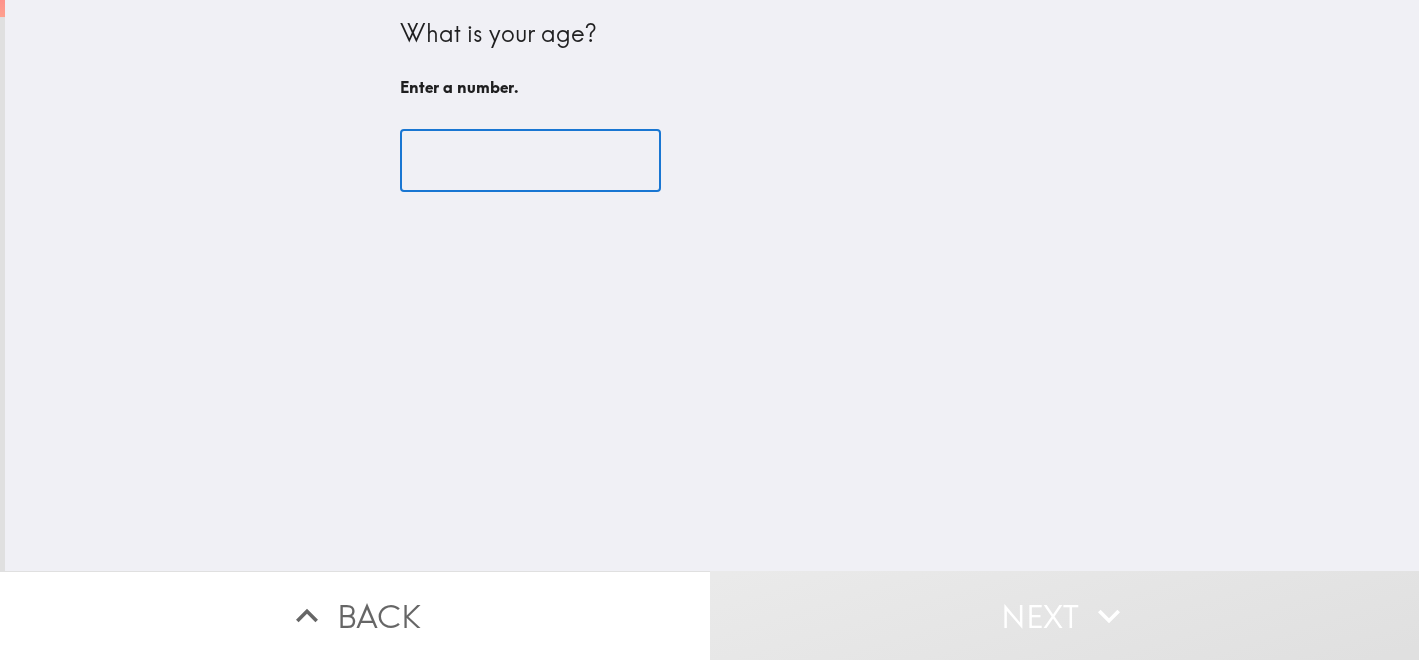 click at bounding box center [530, 161] 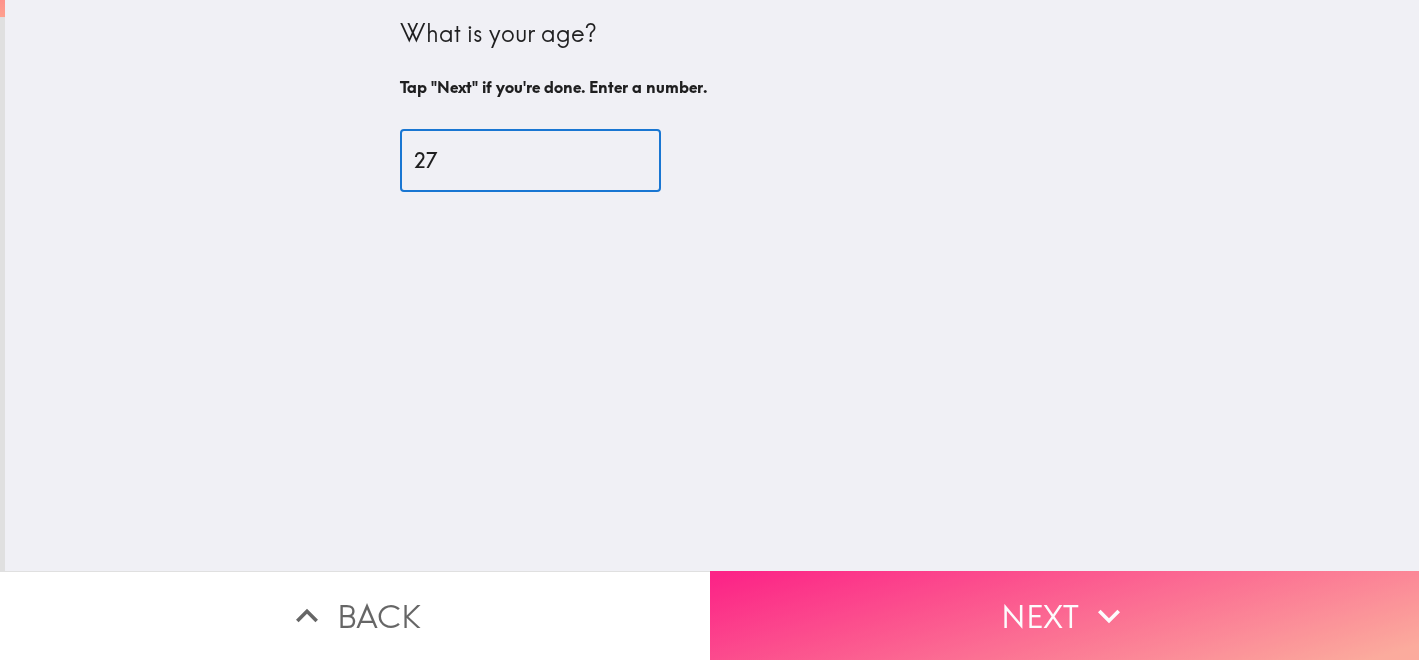 type on "27" 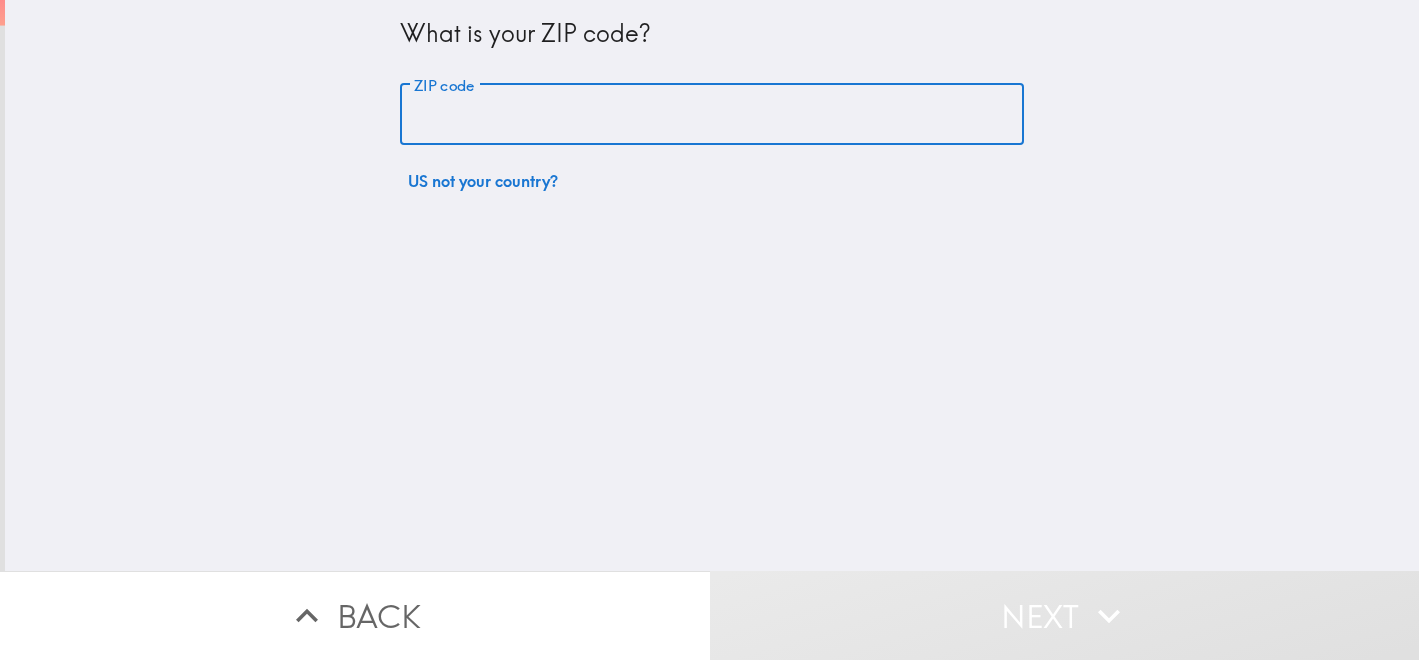 click on "ZIP code" at bounding box center [712, 115] 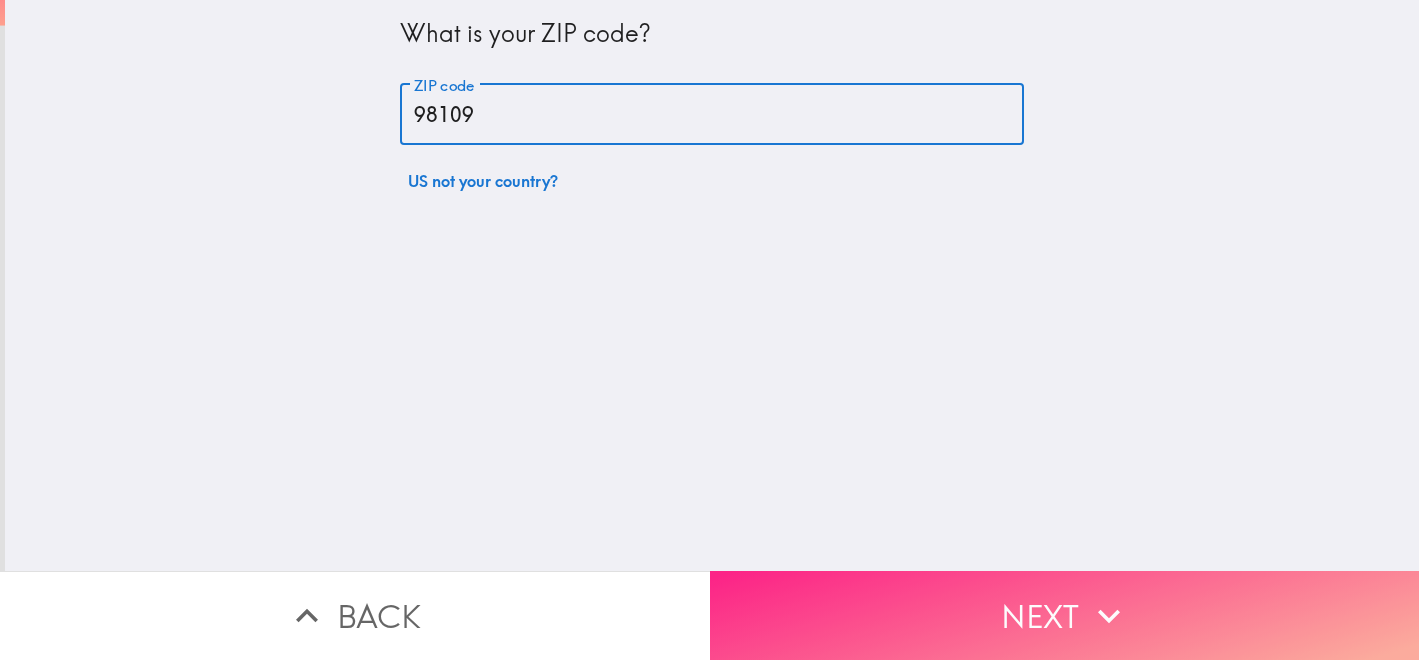 type on "98109" 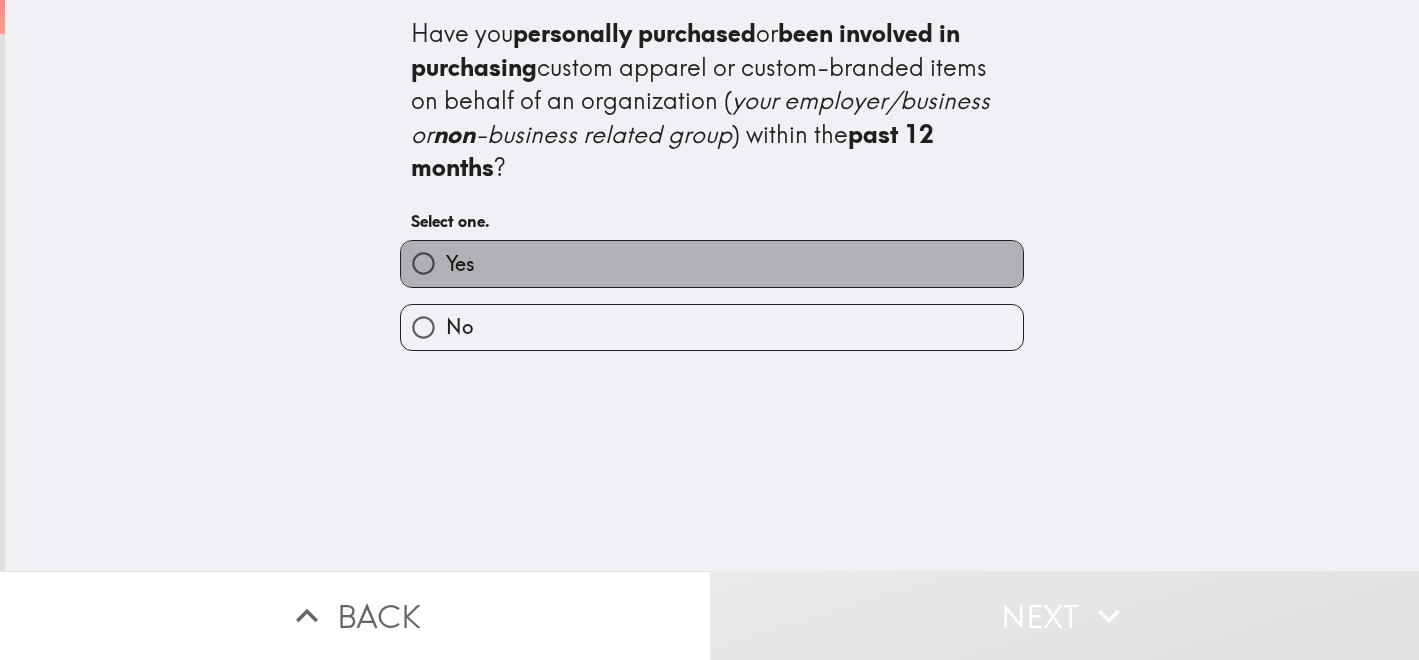 click on "Yes" at bounding box center (712, 263) 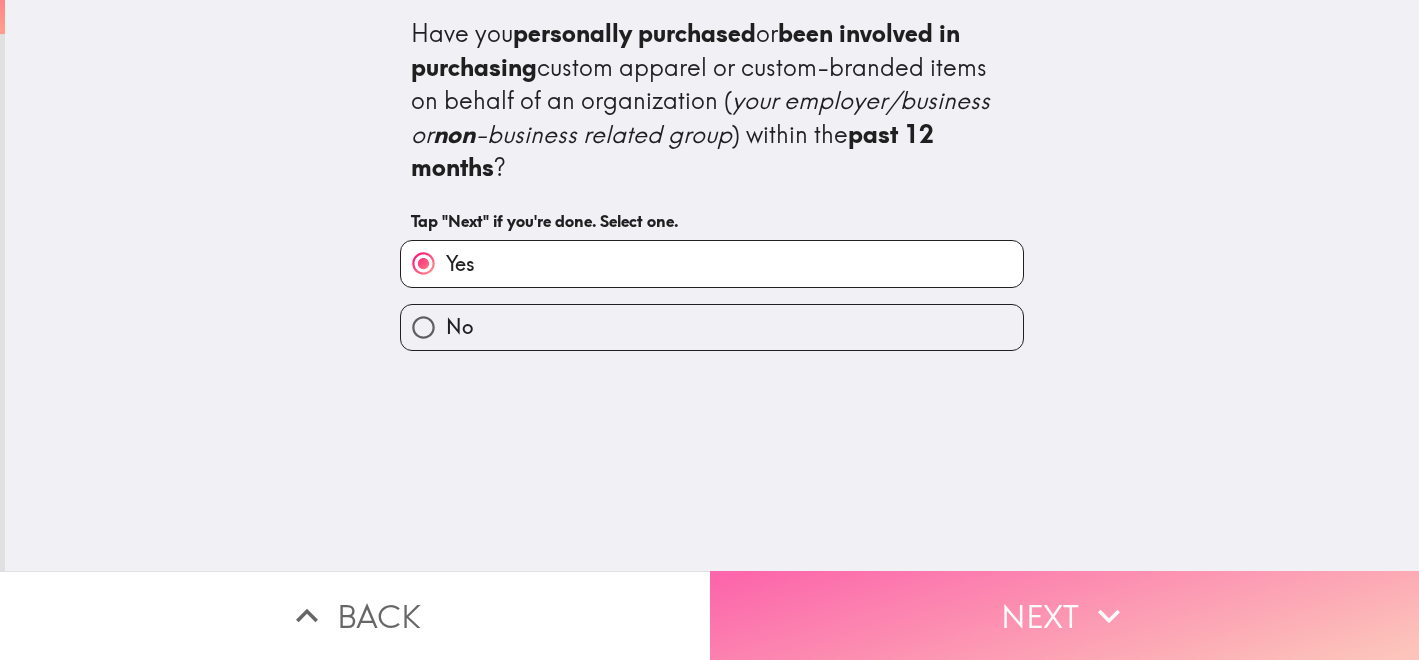click on "Next" at bounding box center [1065, 615] 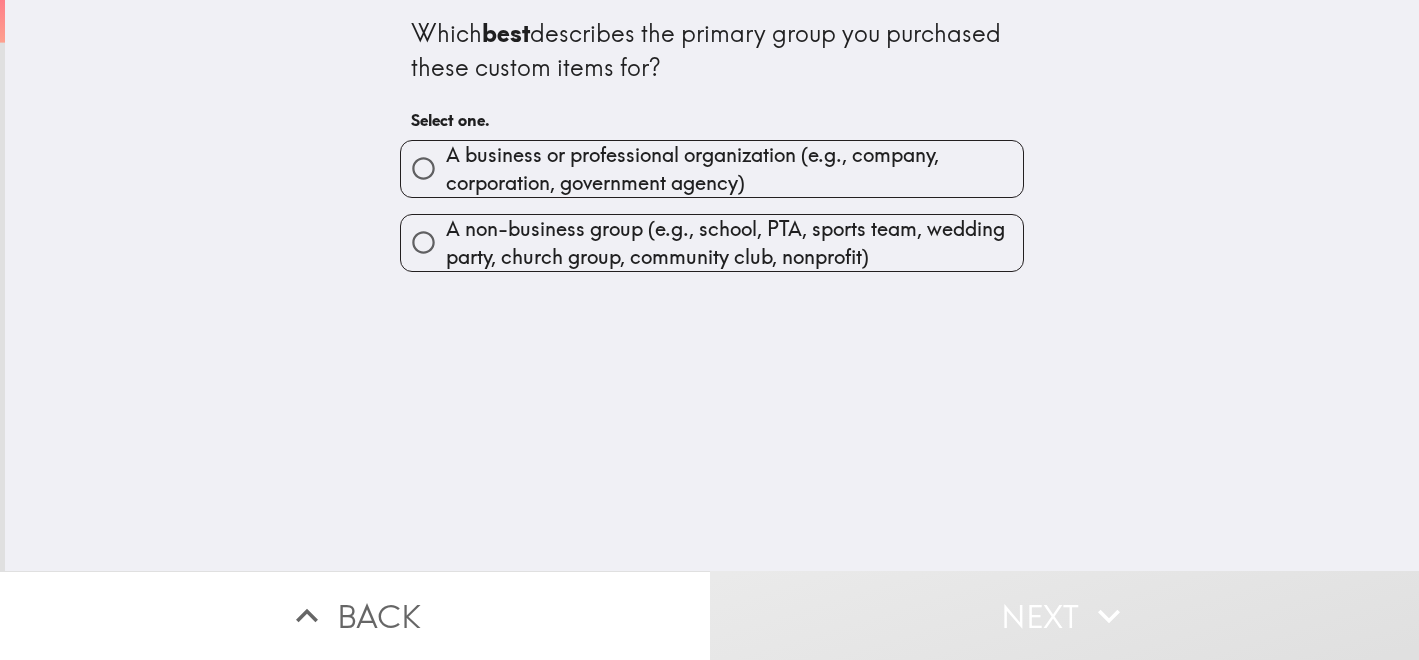 click on "A non-business group (e.g., school, PTA, sports team, wedding party, church group, community club, nonprofit)" at bounding box center [734, 243] 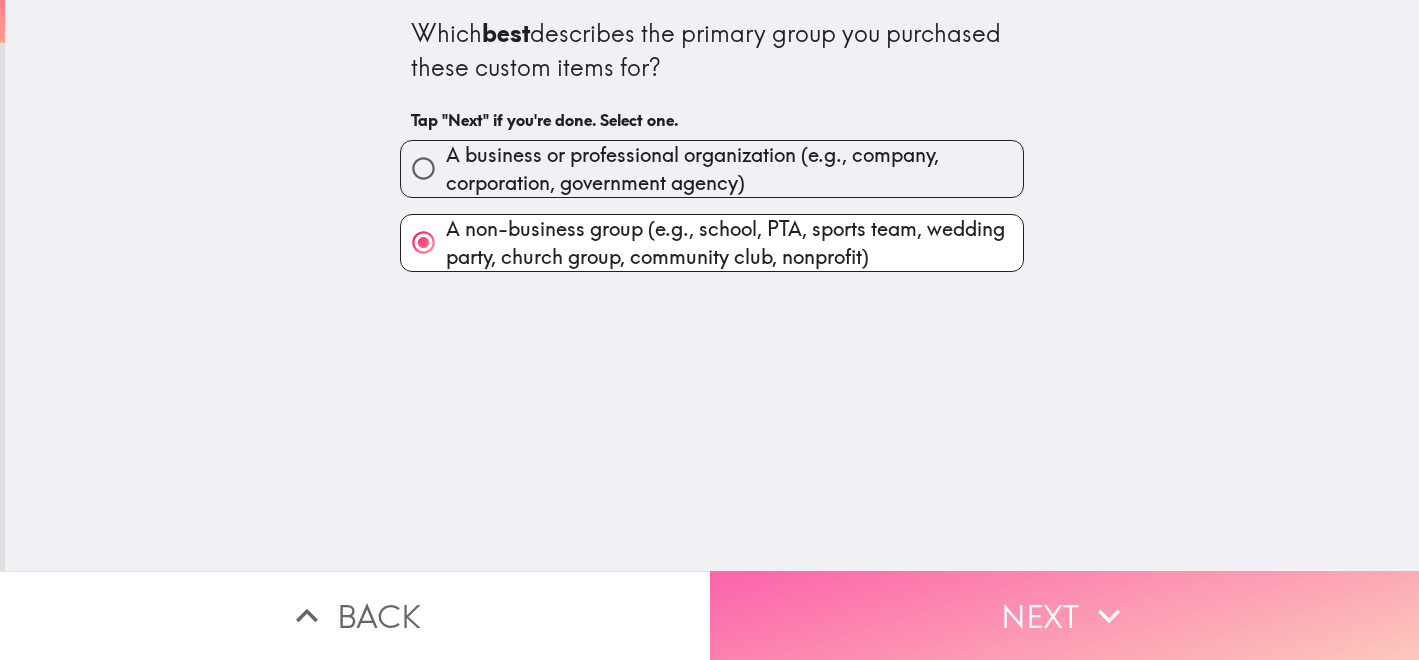 click on "Next" at bounding box center [1065, 615] 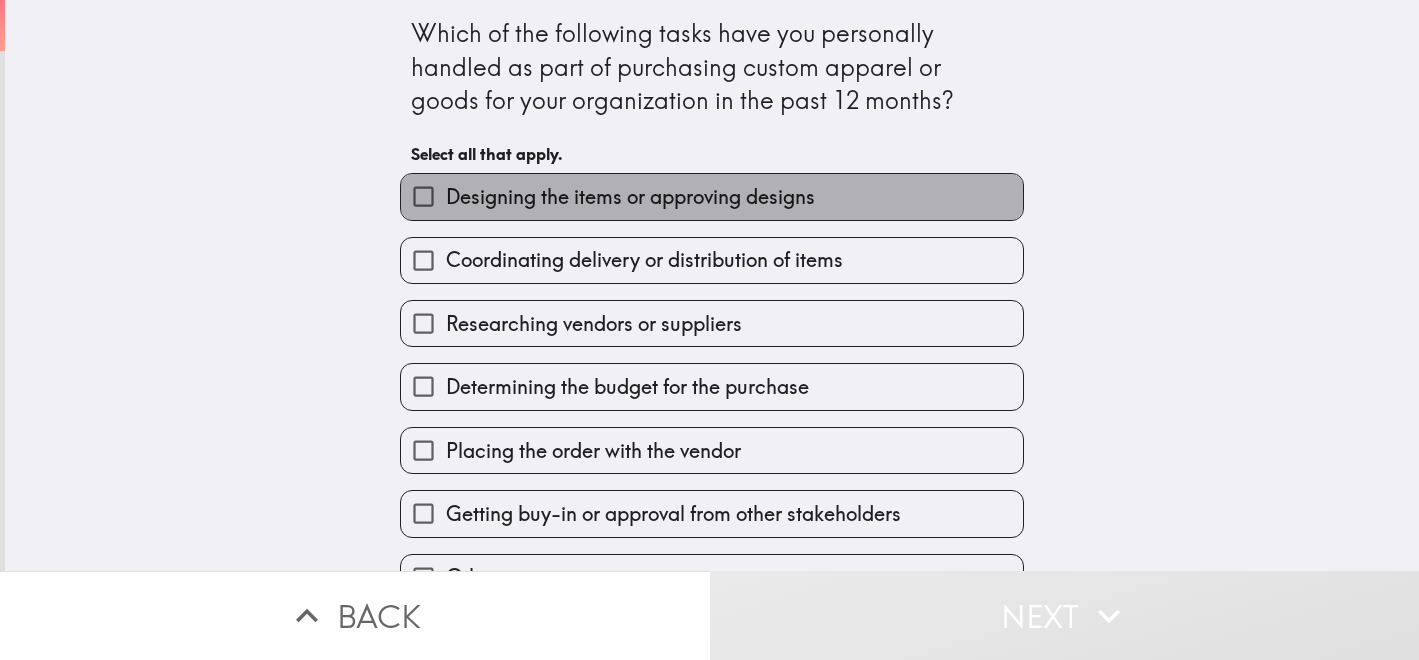click on "Designing the items or approving designs" at bounding box center (712, 196) 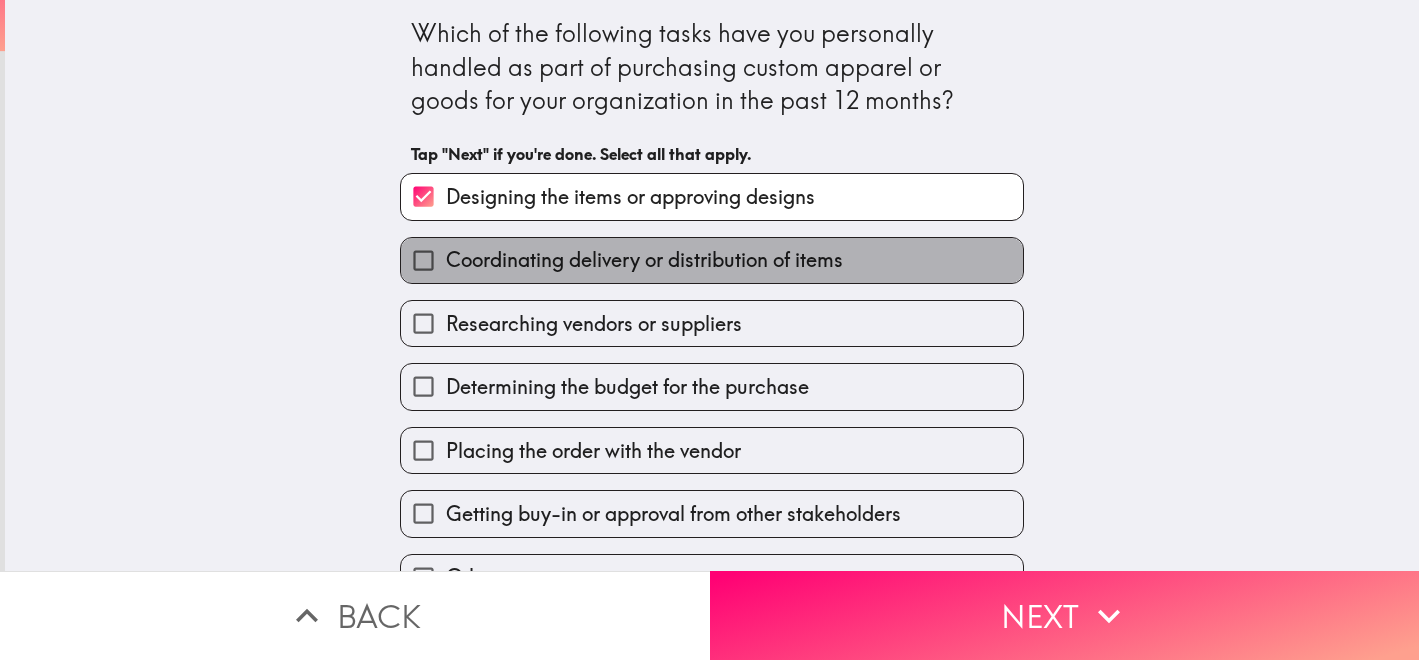 click on "Coordinating delivery or distribution of items" at bounding box center (712, 260) 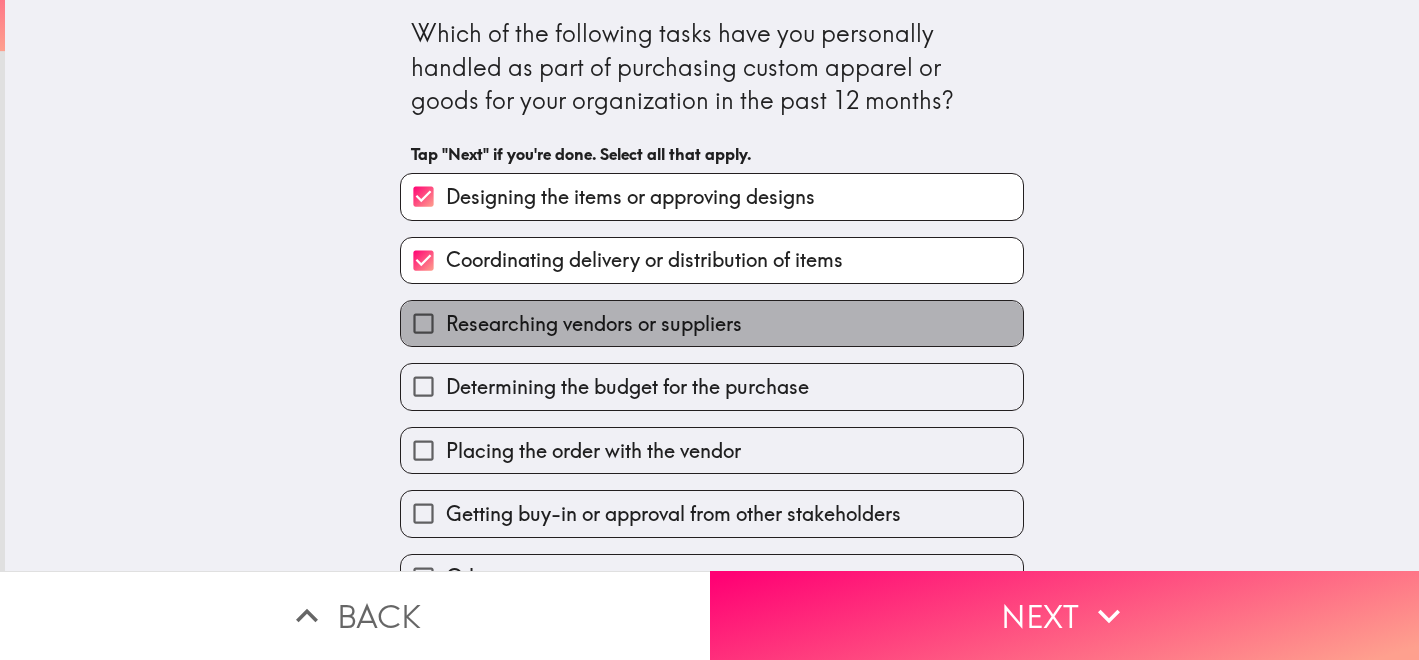 click on "Researching vendors or suppliers" at bounding box center [712, 323] 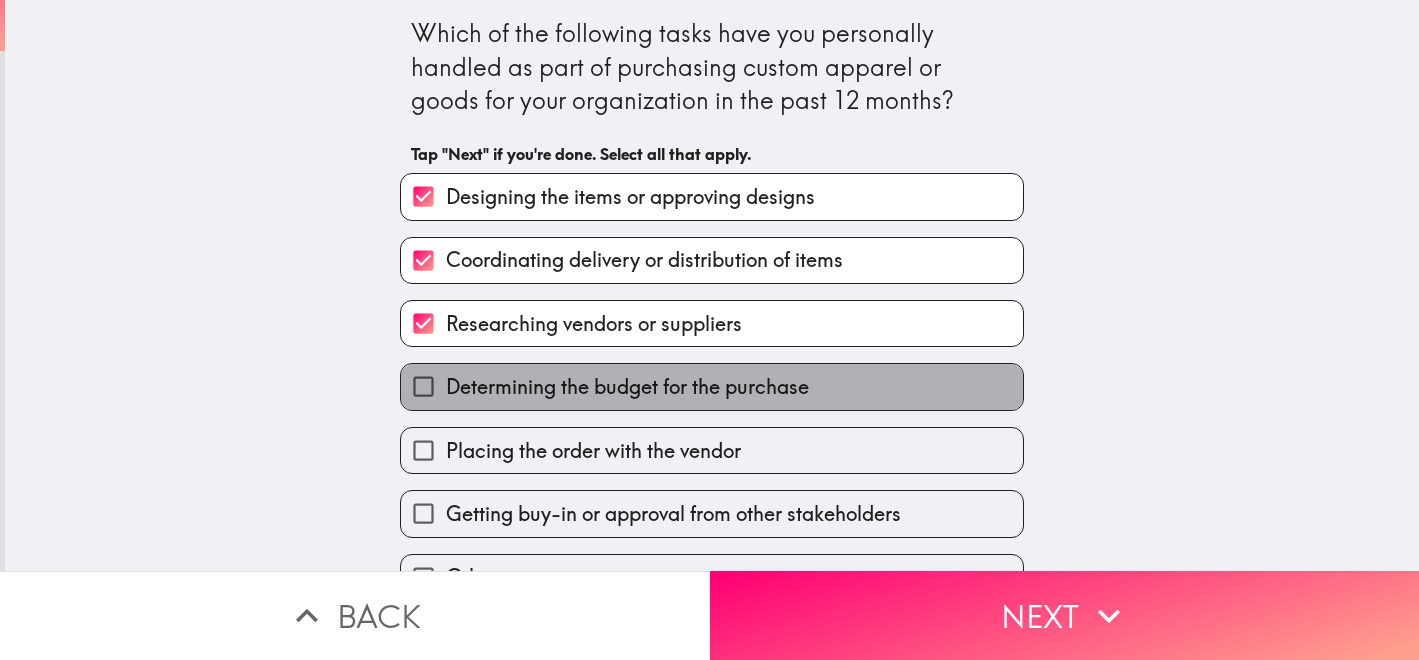 click on "Determining the budget for the purchase" at bounding box center (712, 386) 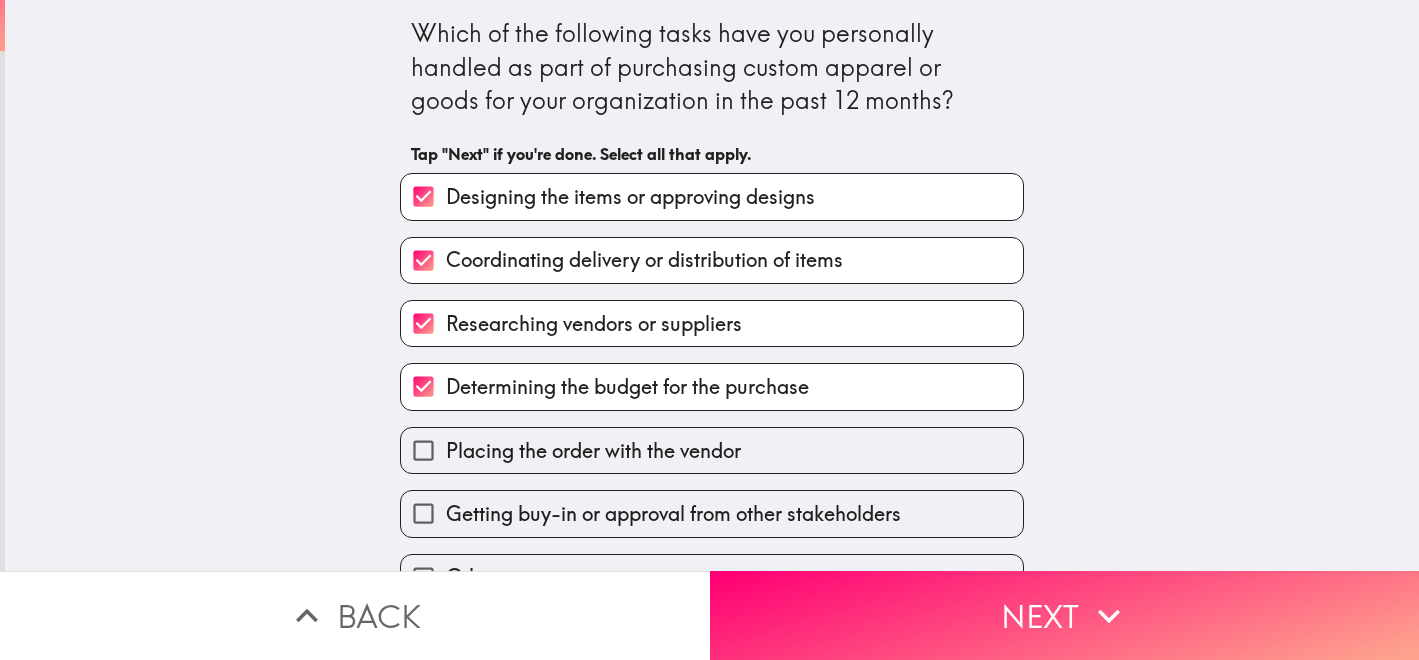 click on "Placing the order with the vendor" at bounding box center [712, 450] 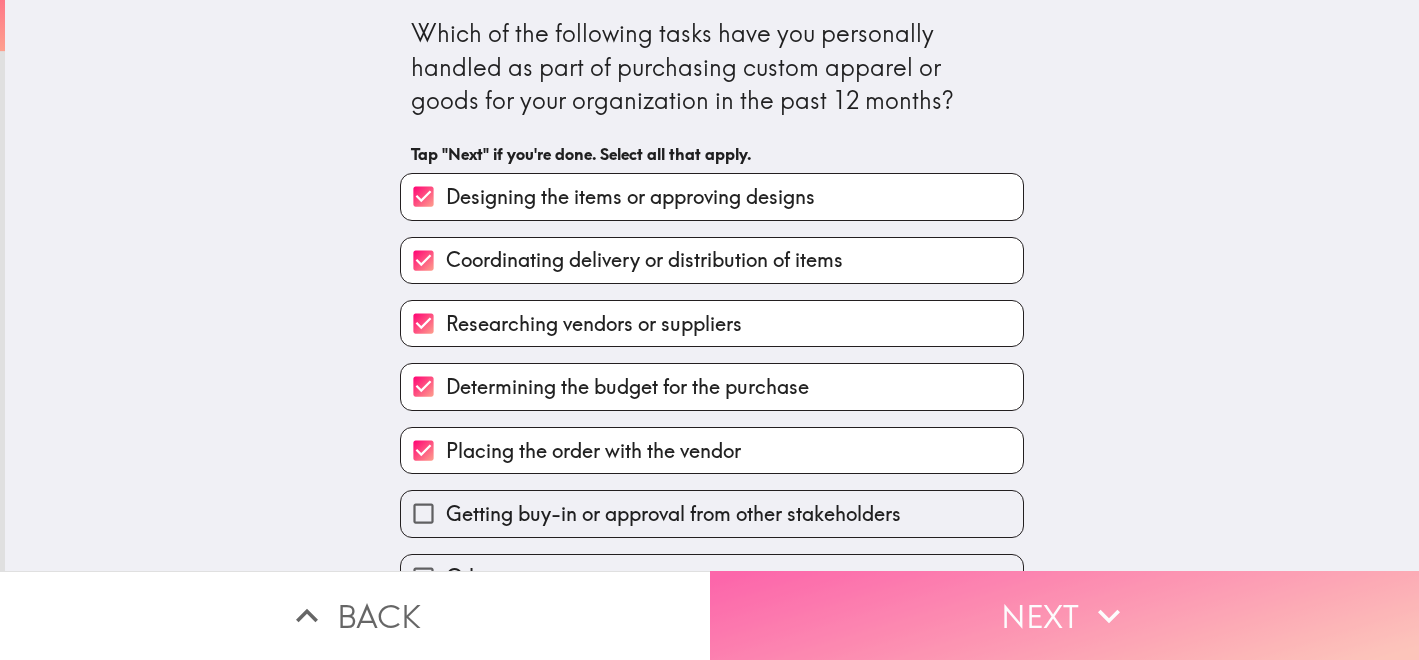 click on "Next" at bounding box center [1065, 615] 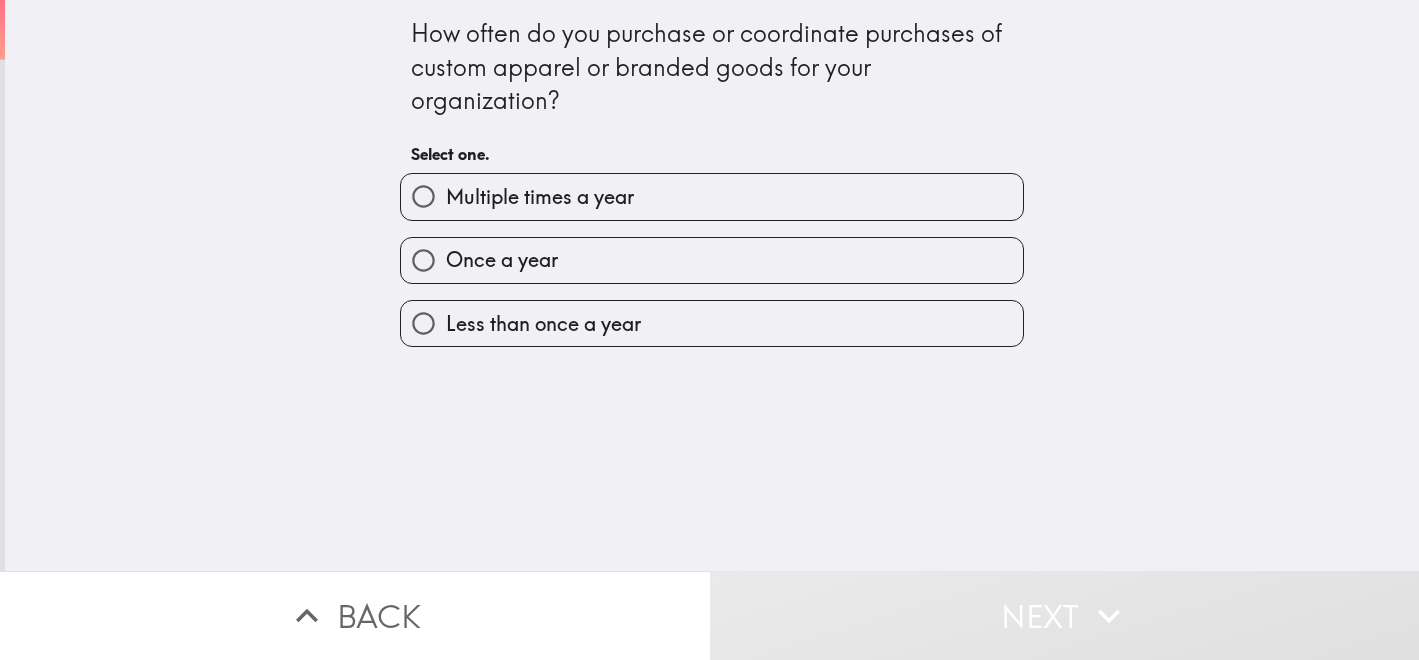 click on "Once a year" at bounding box center (712, 260) 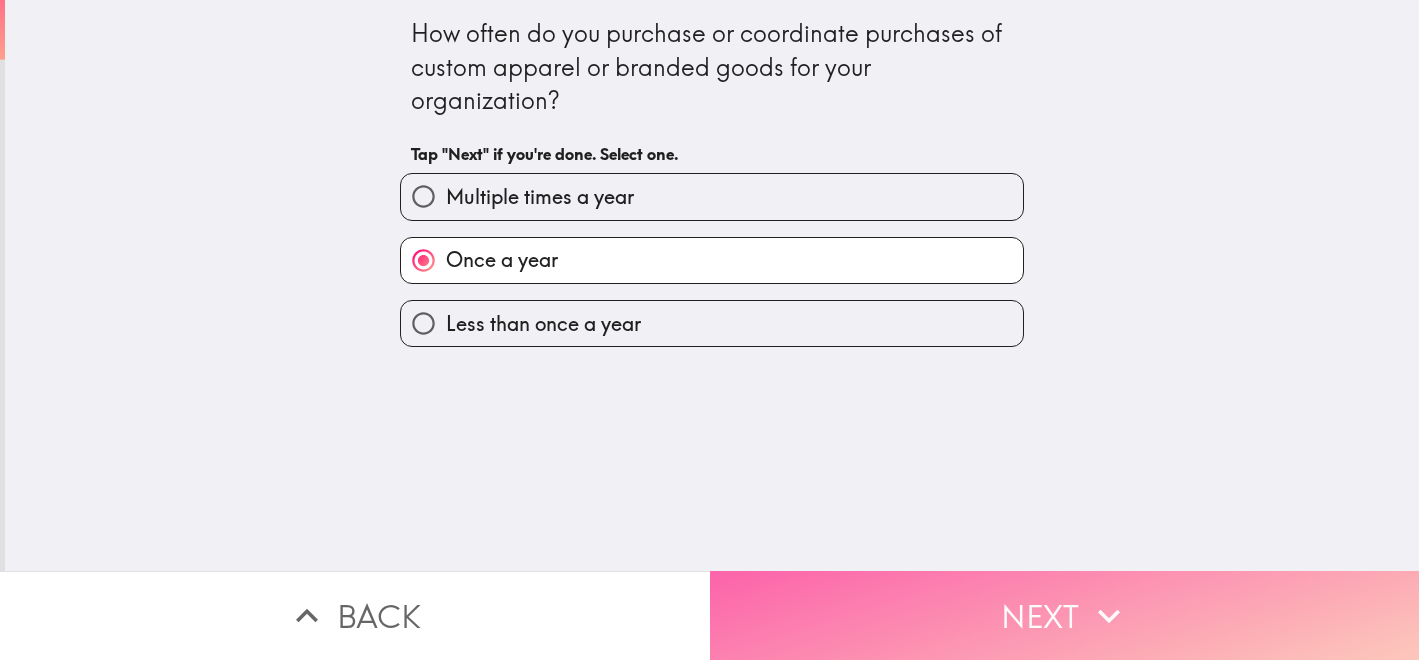click on "Next" at bounding box center (1065, 615) 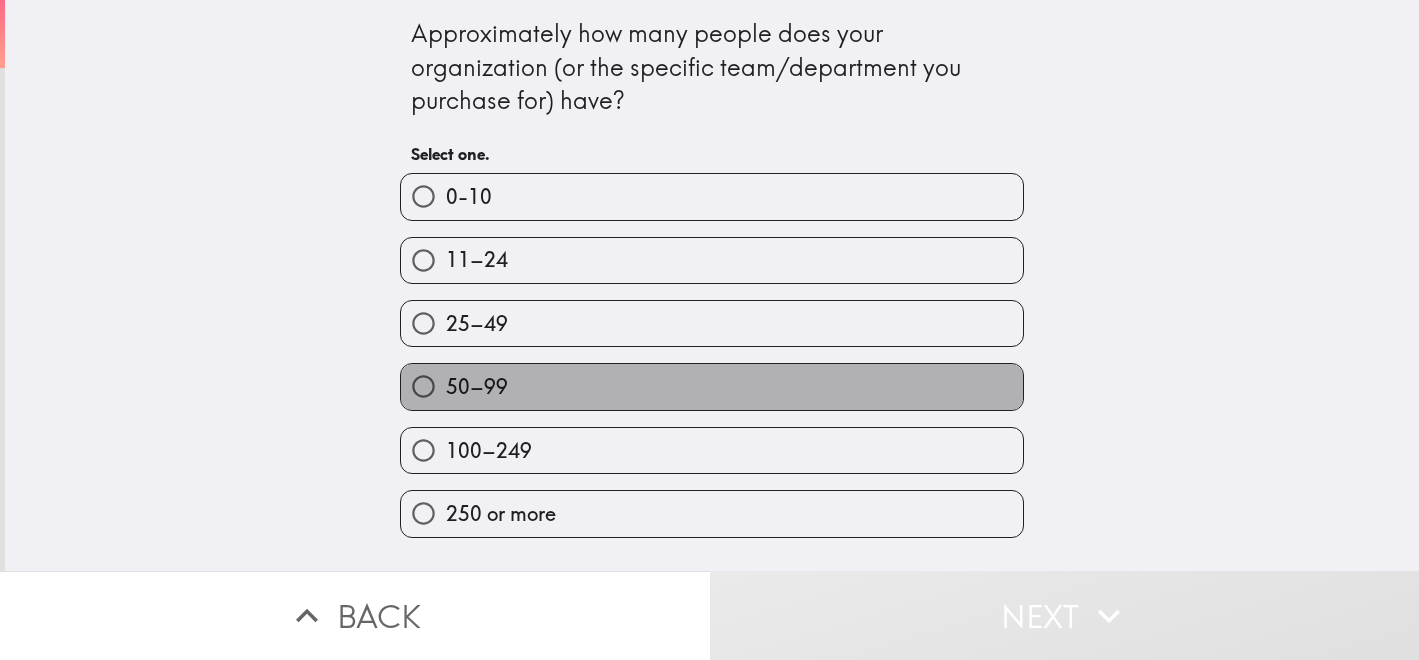 click on "50–99" at bounding box center (712, 386) 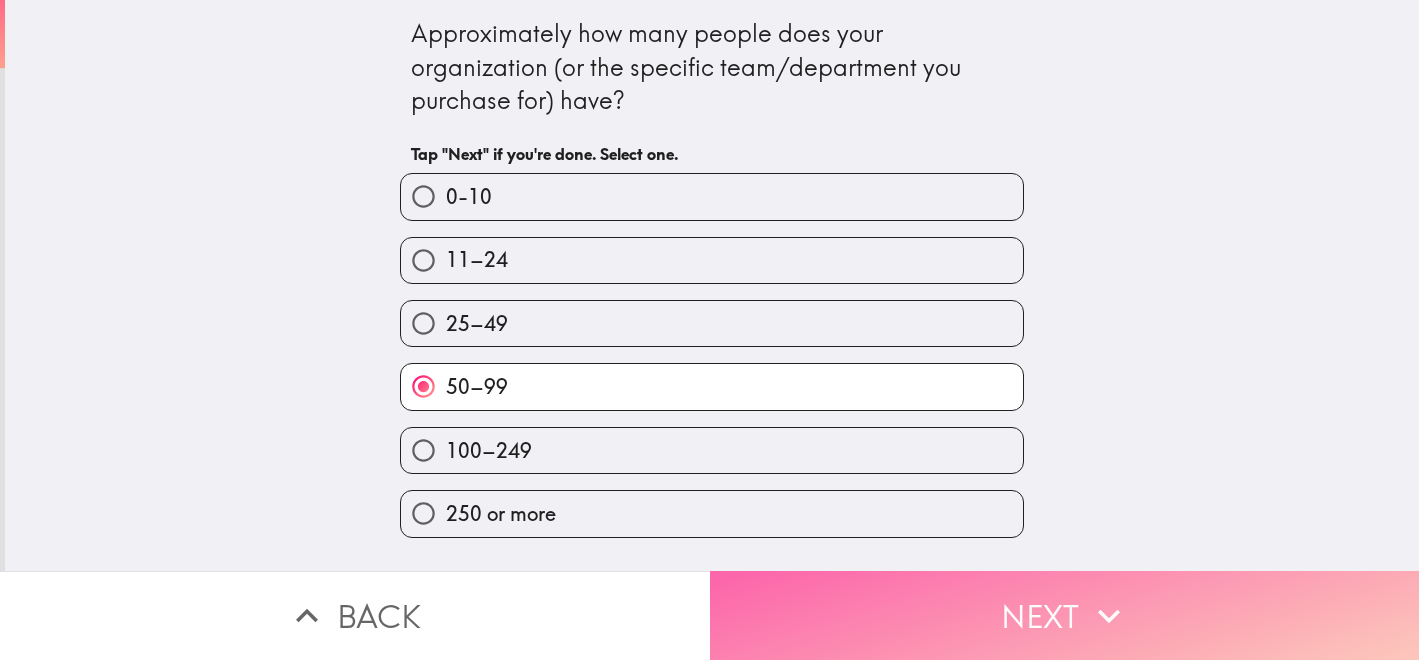 click on "Next" at bounding box center (1065, 615) 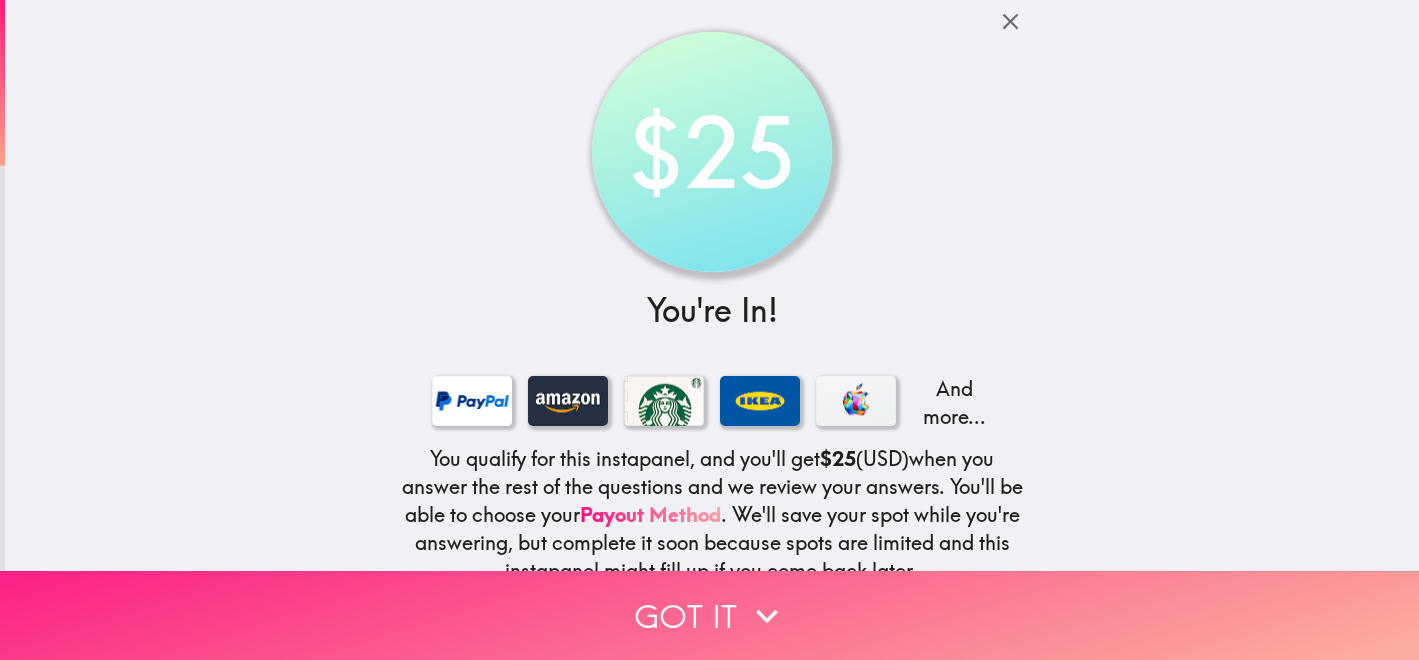 click on "Got it" at bounding box center [709, 615] 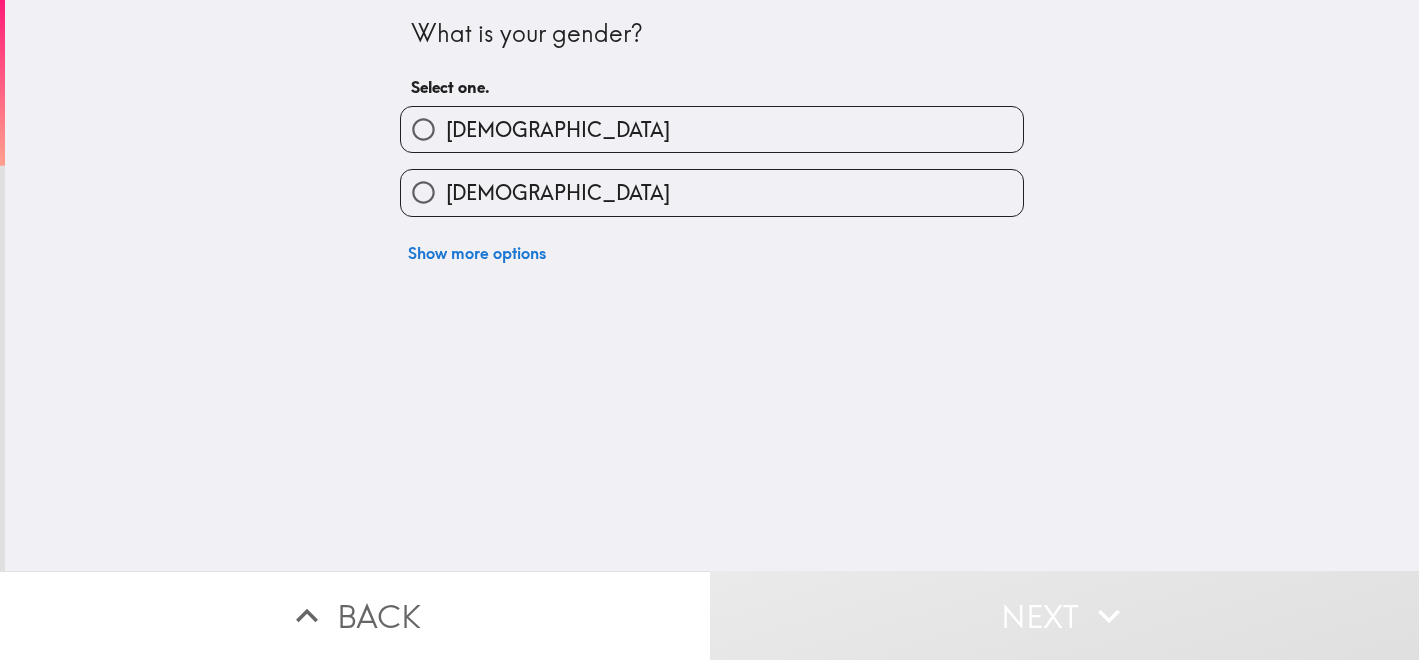click on "[DEMOGRAPHIC_DATA]" at bounding box center (712, 192) 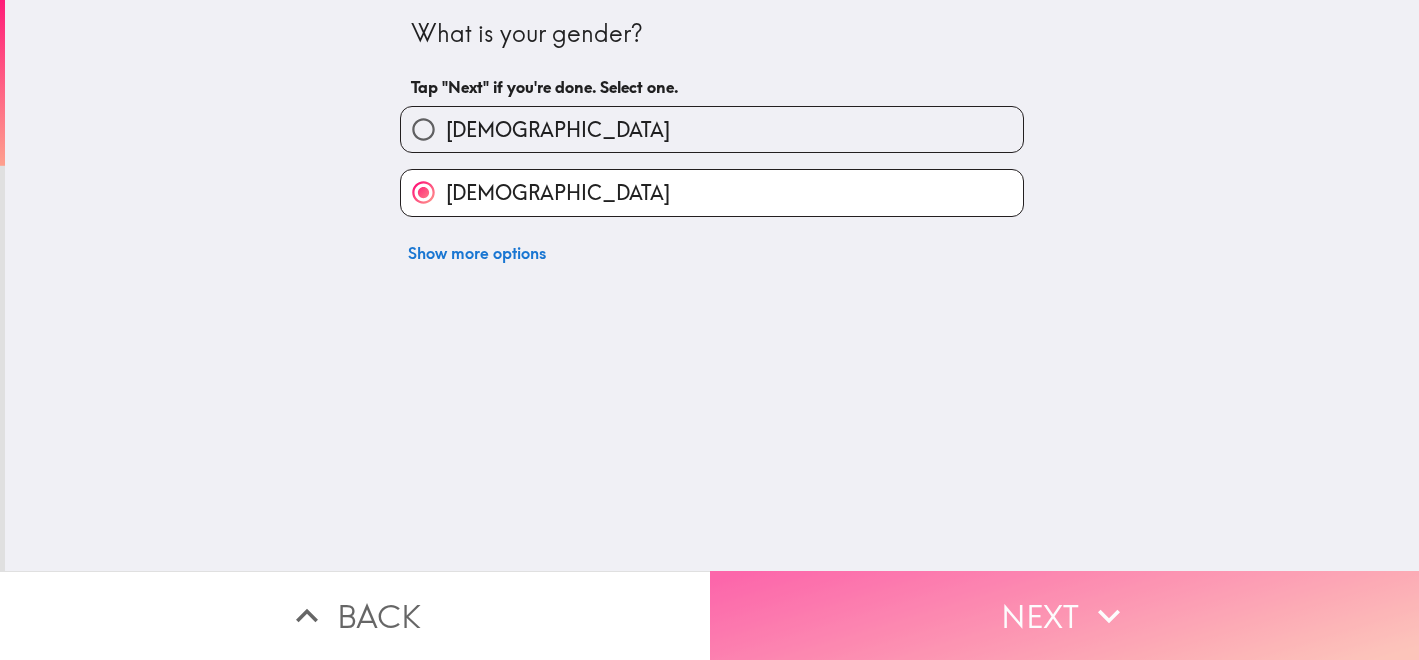 click on "Next" at bounding box center (1065, 615) 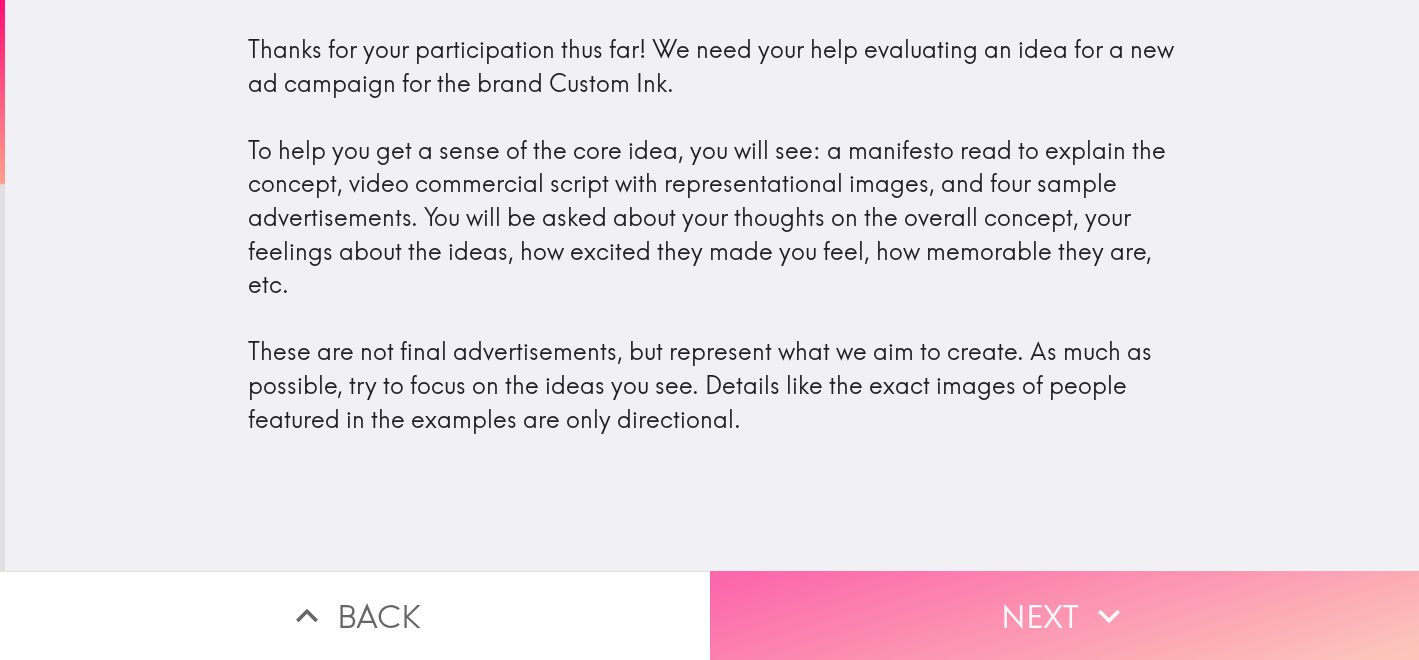 click on "Next" at bounding box center [1065, 615] 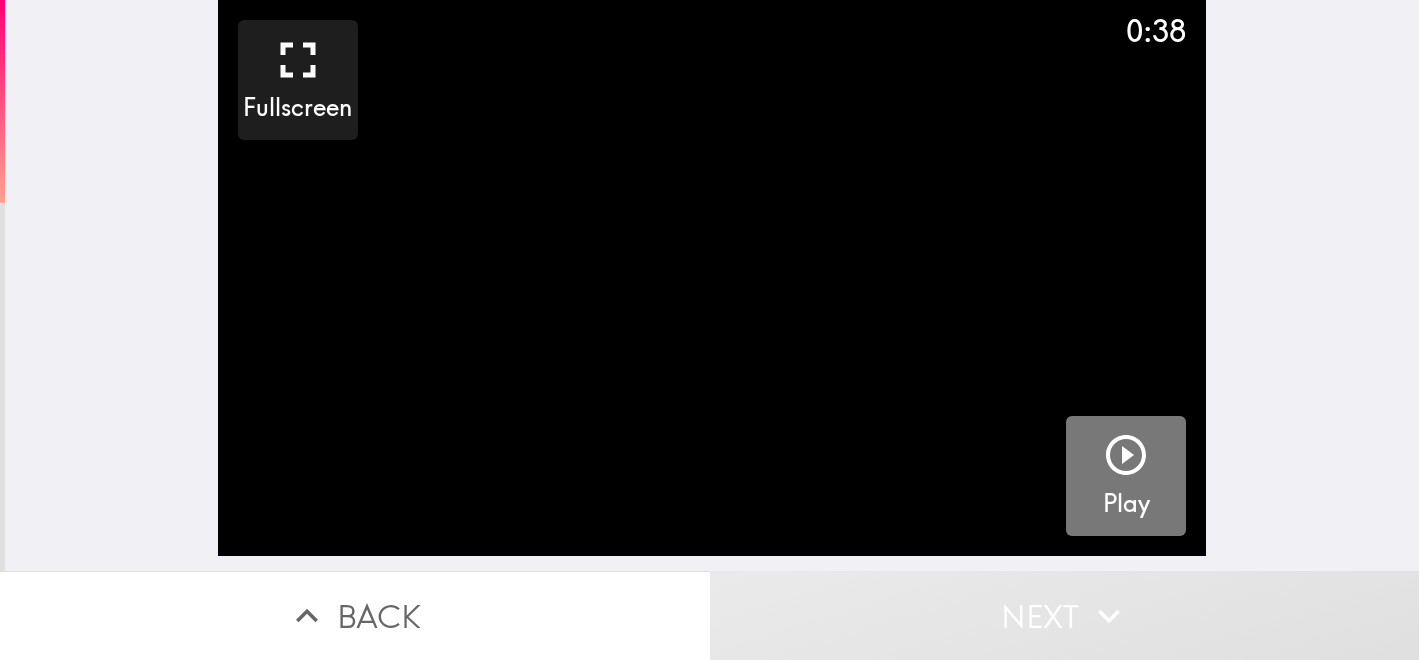 click 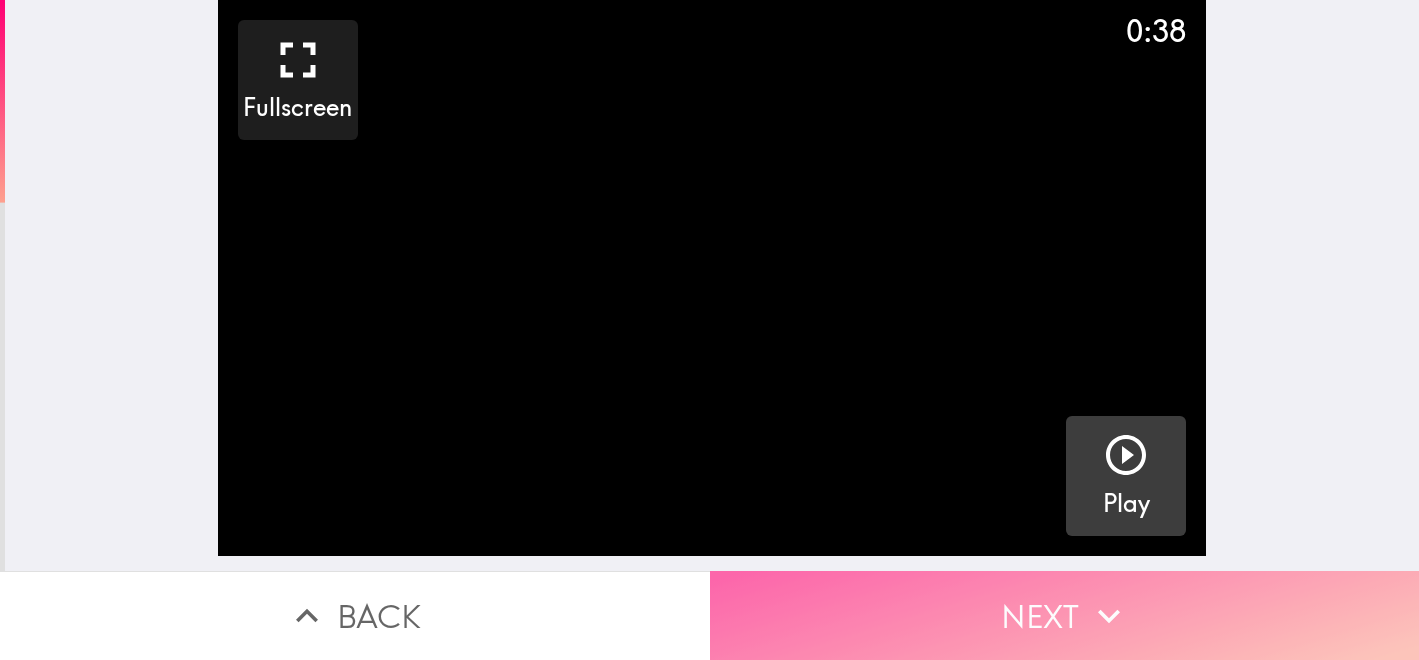 click on "Next" at bounding box center (1065, 615) 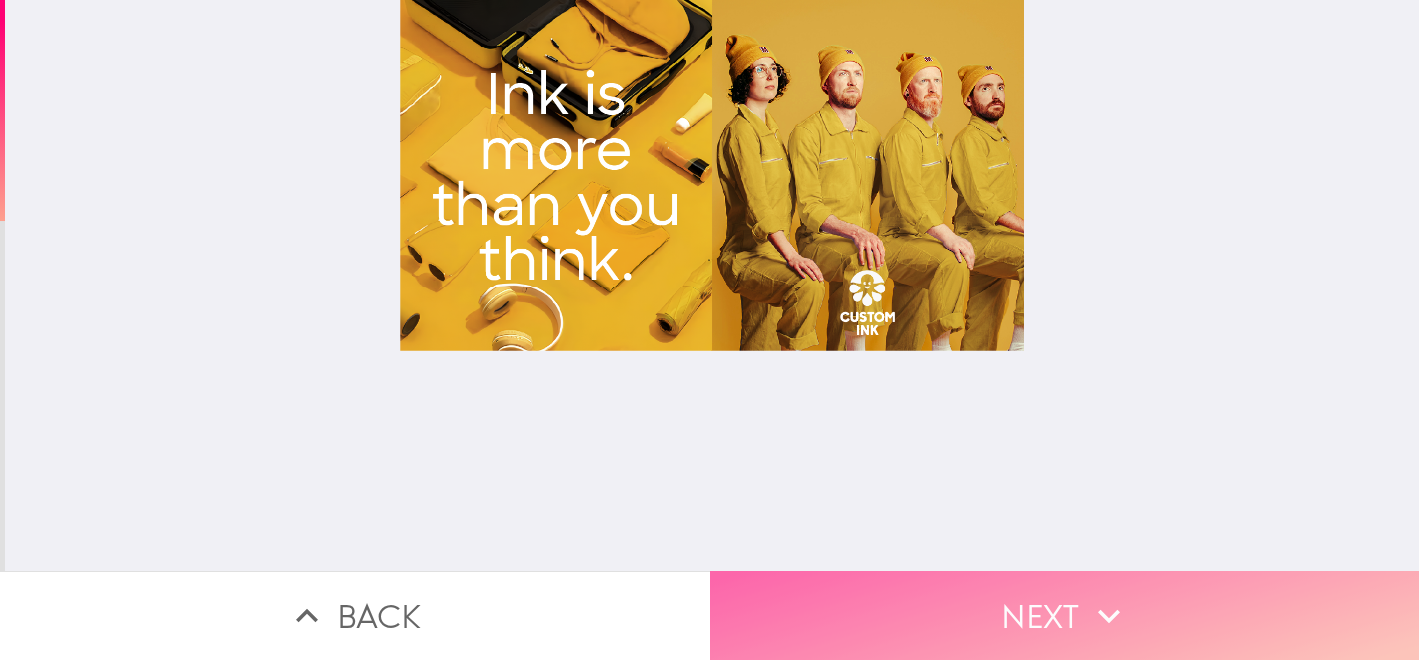 click on "Next" at bounding box center [1065, 615] 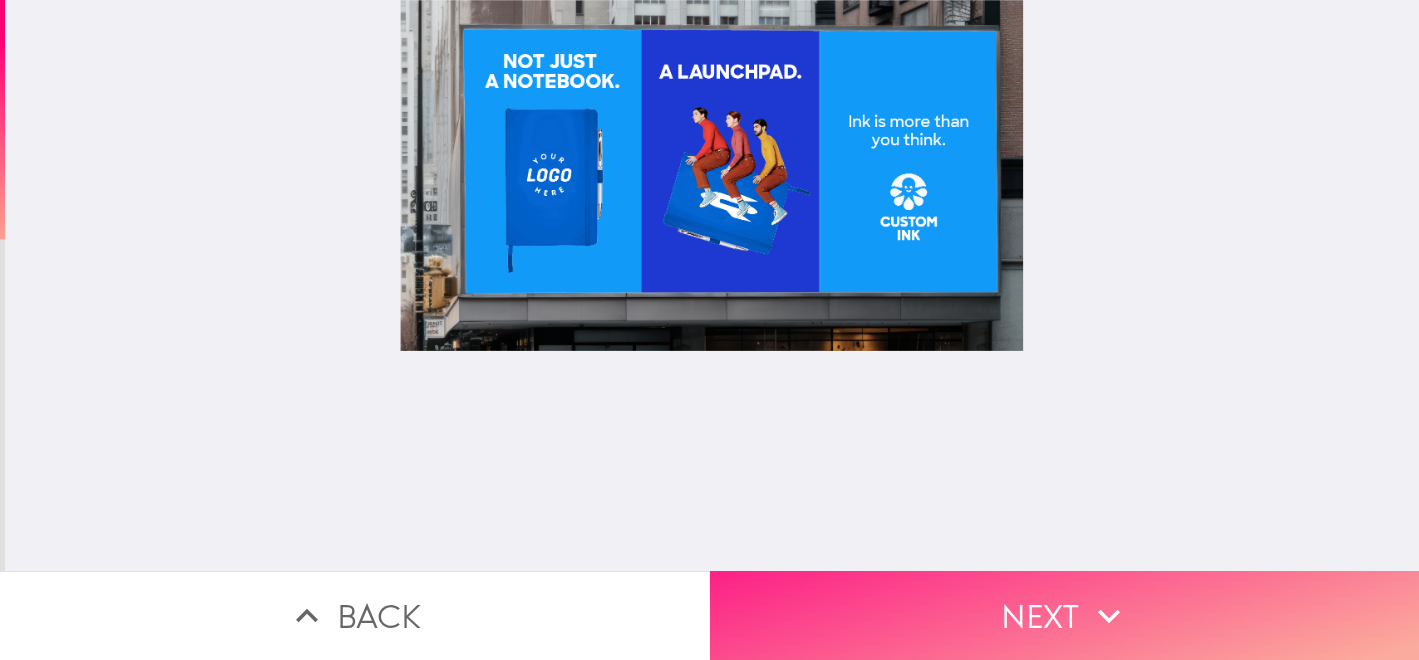 click on "Next" at bounding box center (1065, 615) 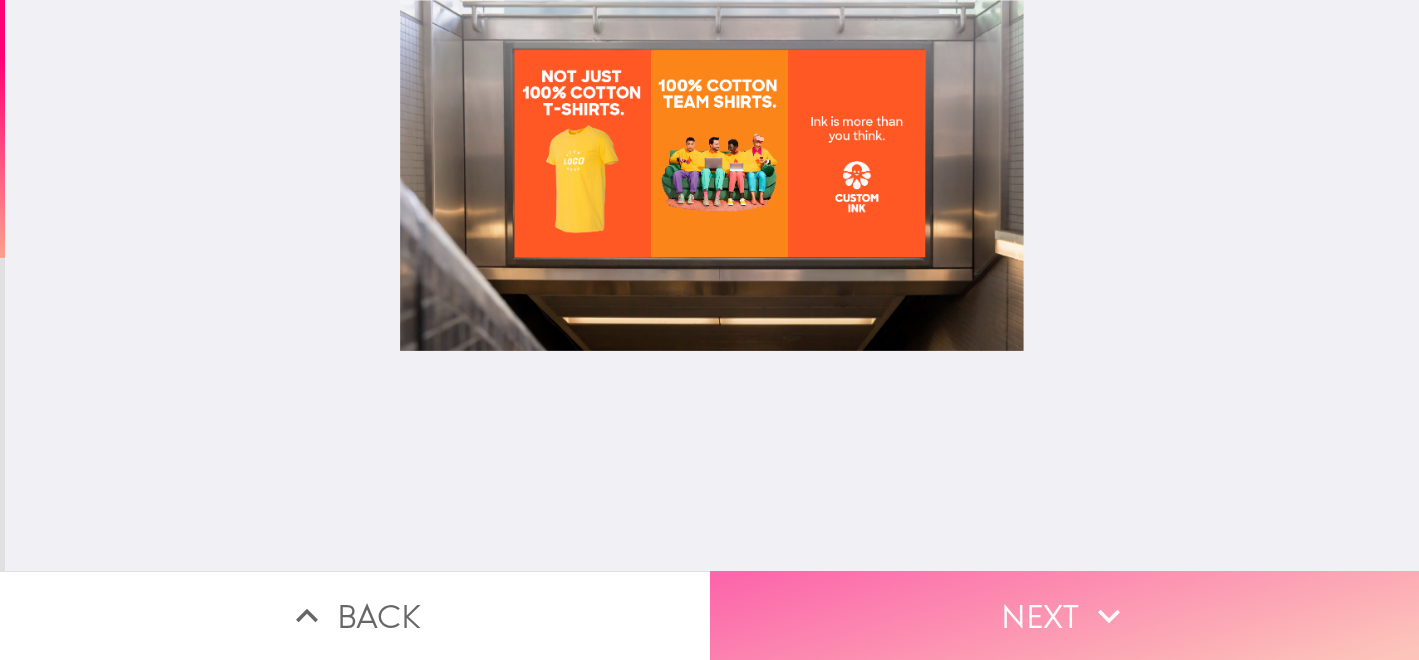 click on "Next" at bounding box center [1065, 615] 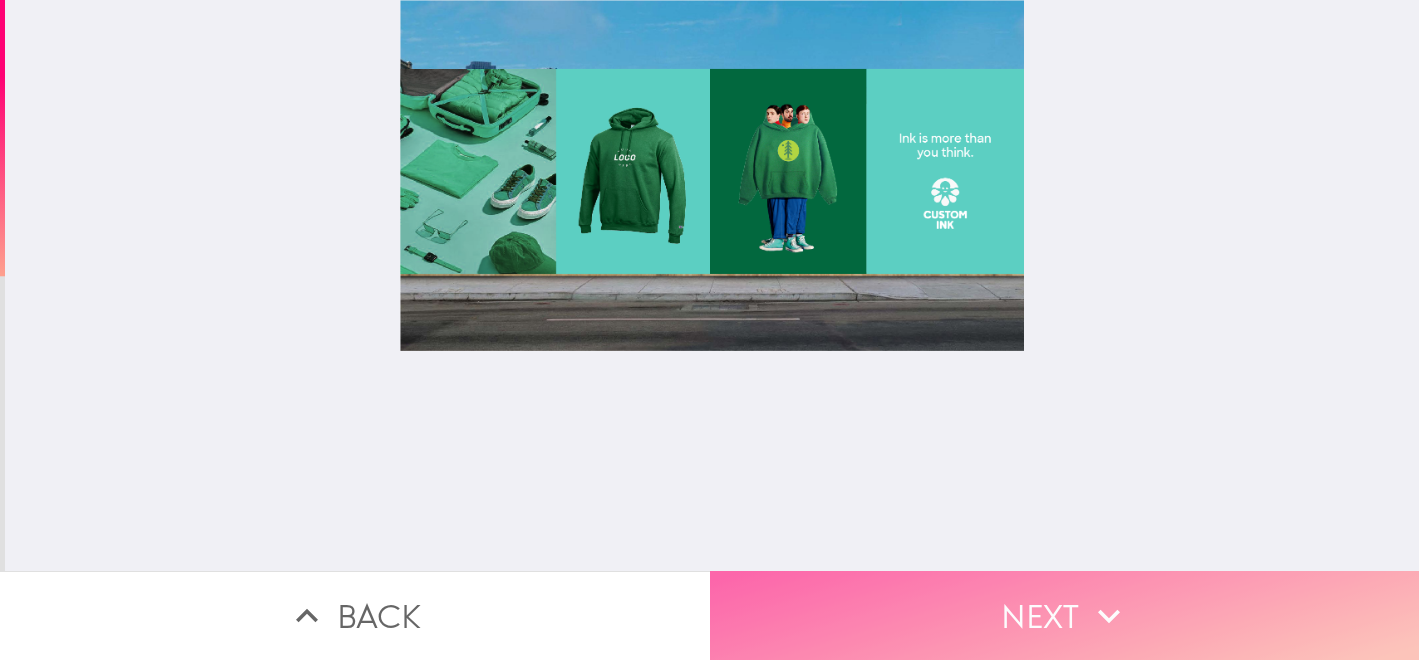 click on "Next" at bounding box center [1065, 615] 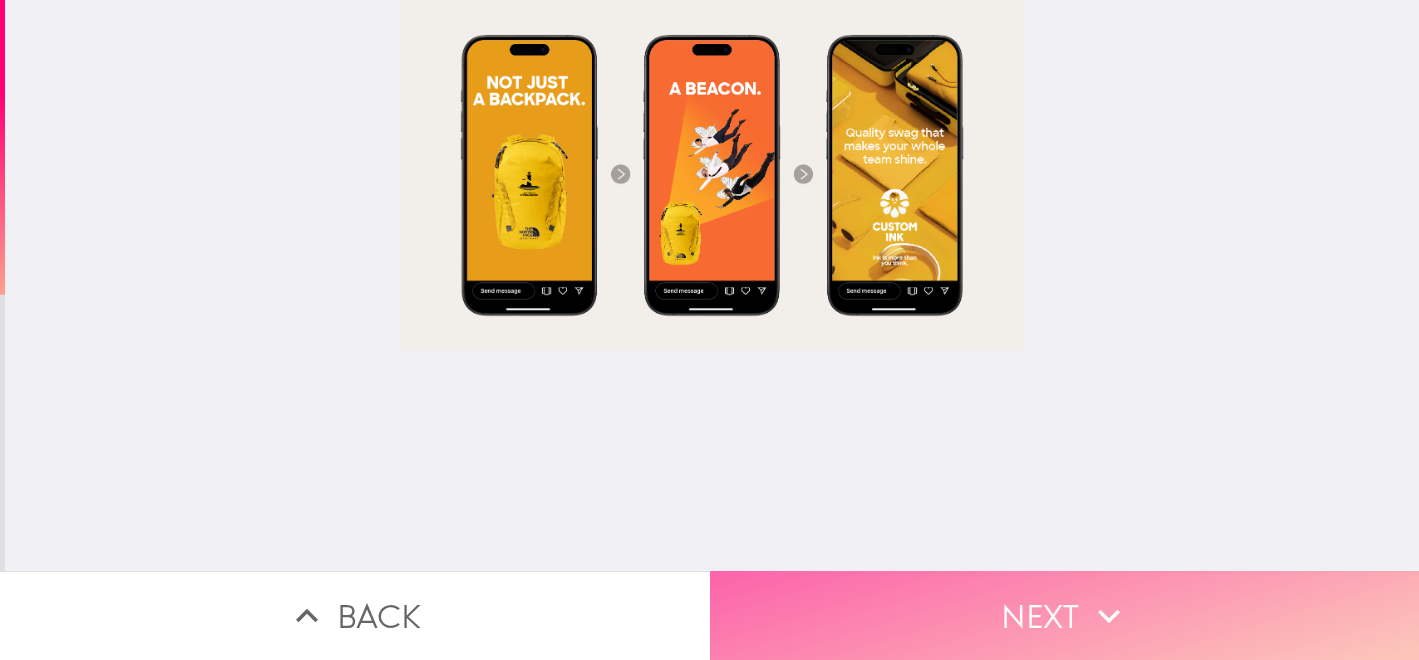 click on "Next" at bounding box center (1065, 615) 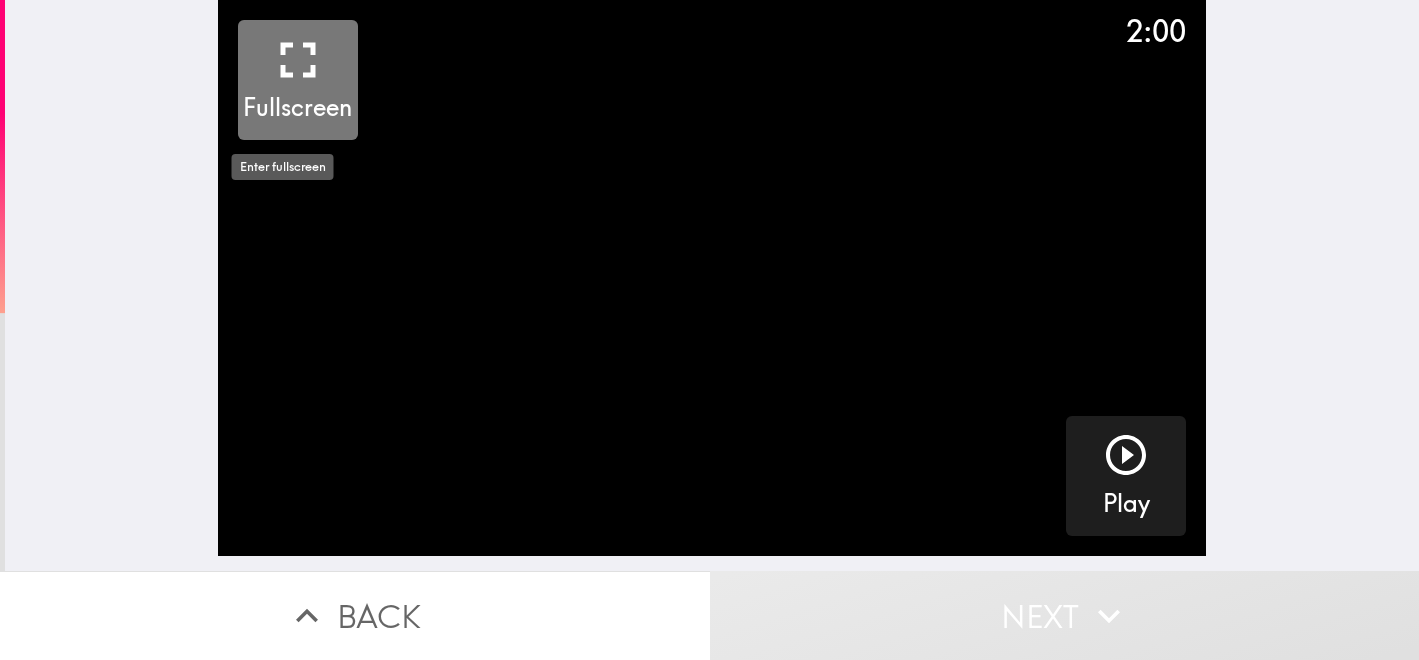 click 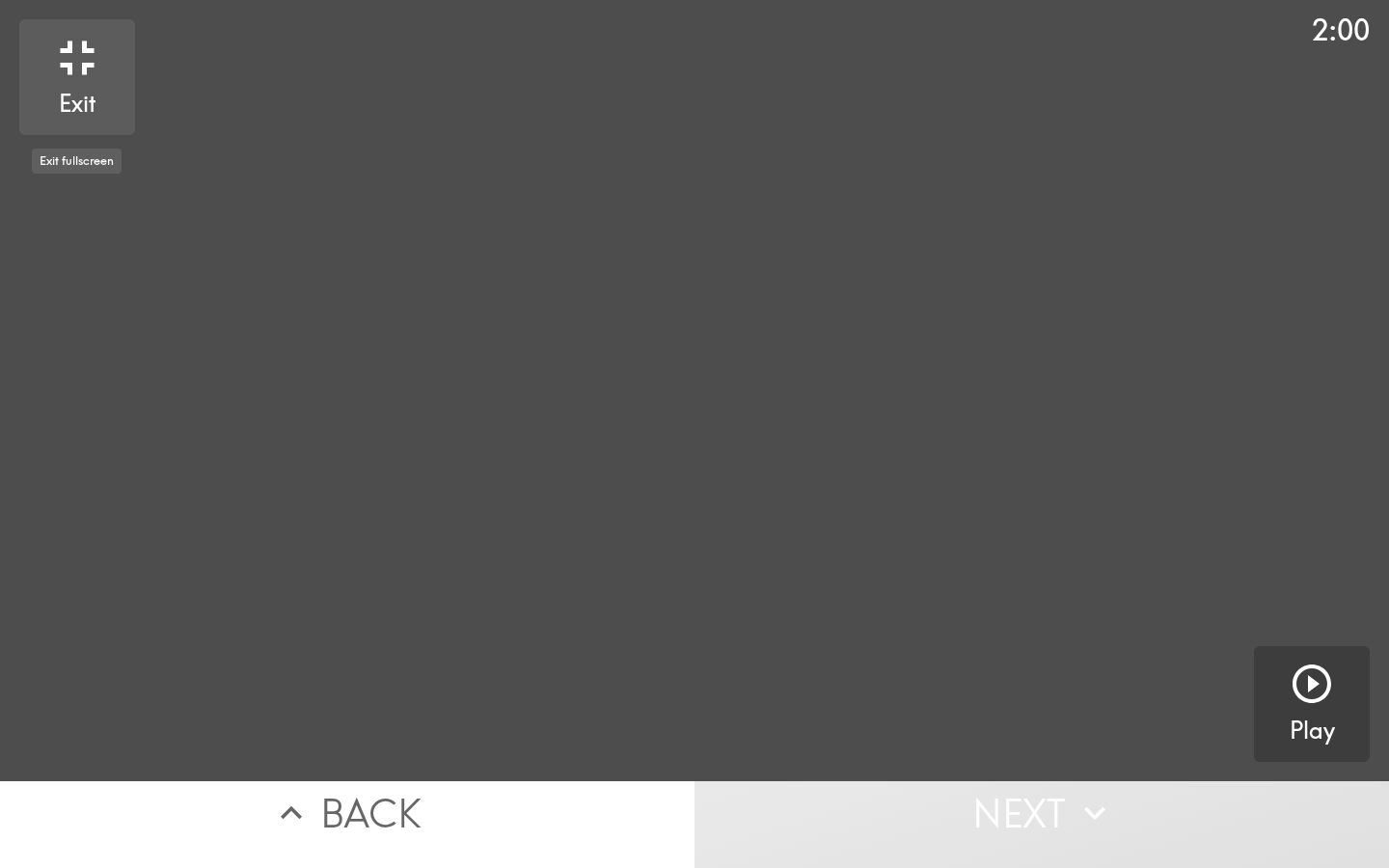 click at bounding box center (694, 391) 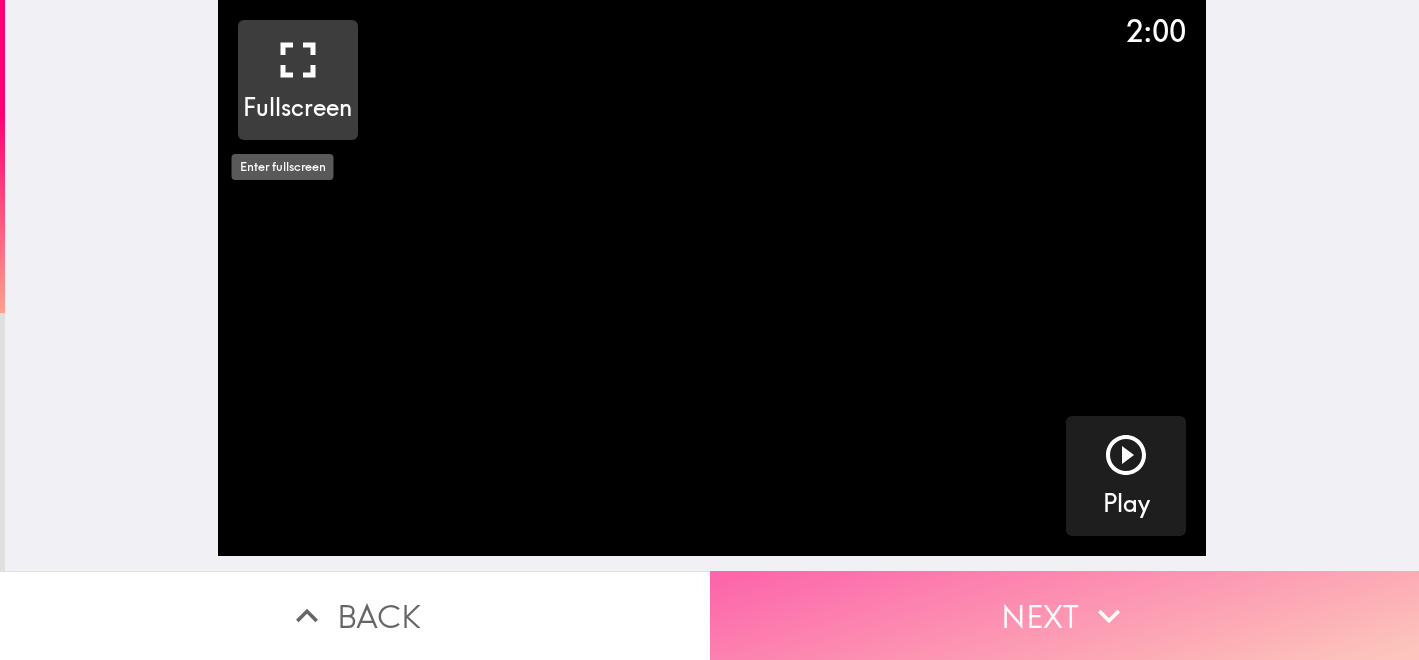 click 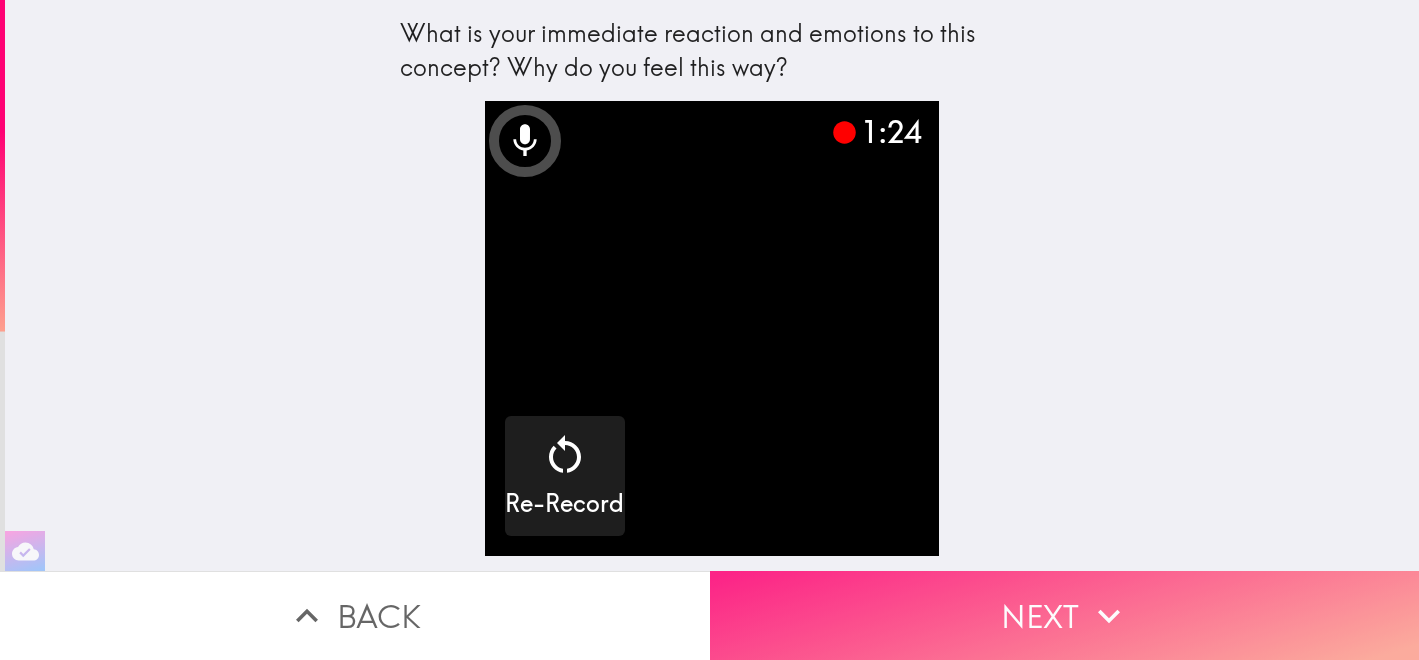 click on "Next" at bounding box center (1065, 615) 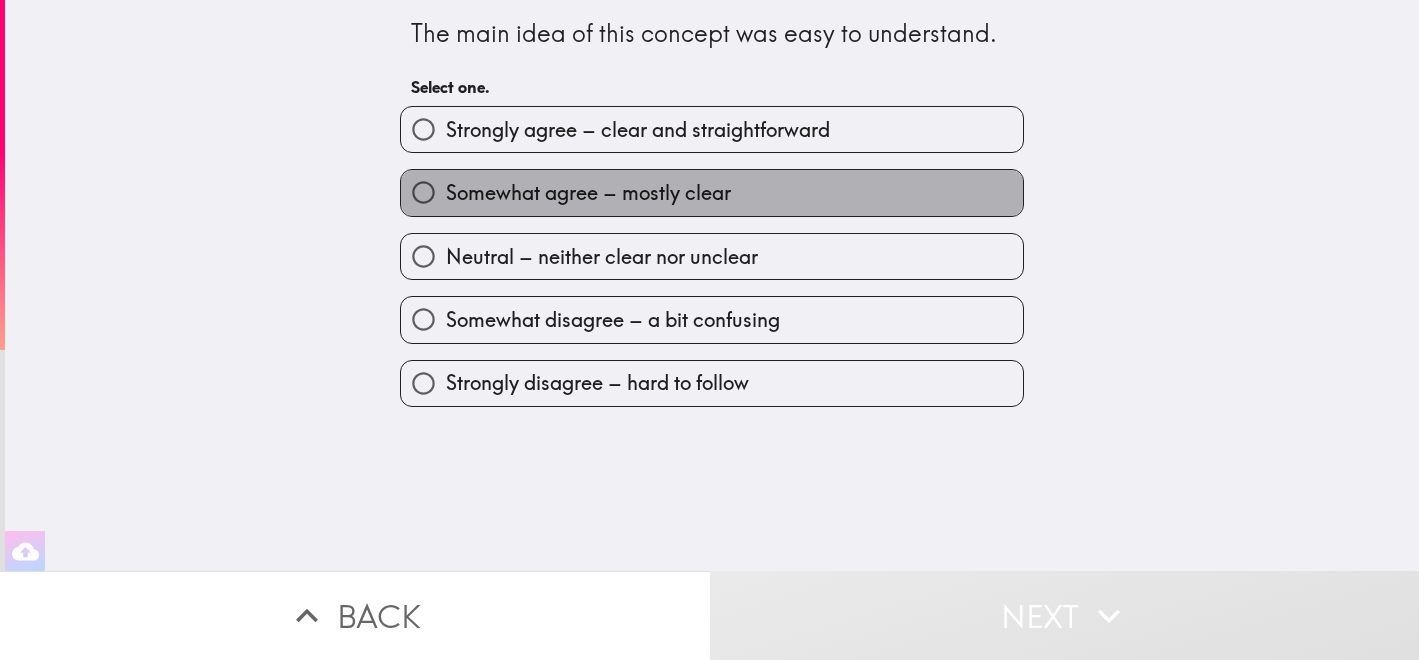 click on "Somewhat agree – mostly clear" at bounding box center [712, 192] 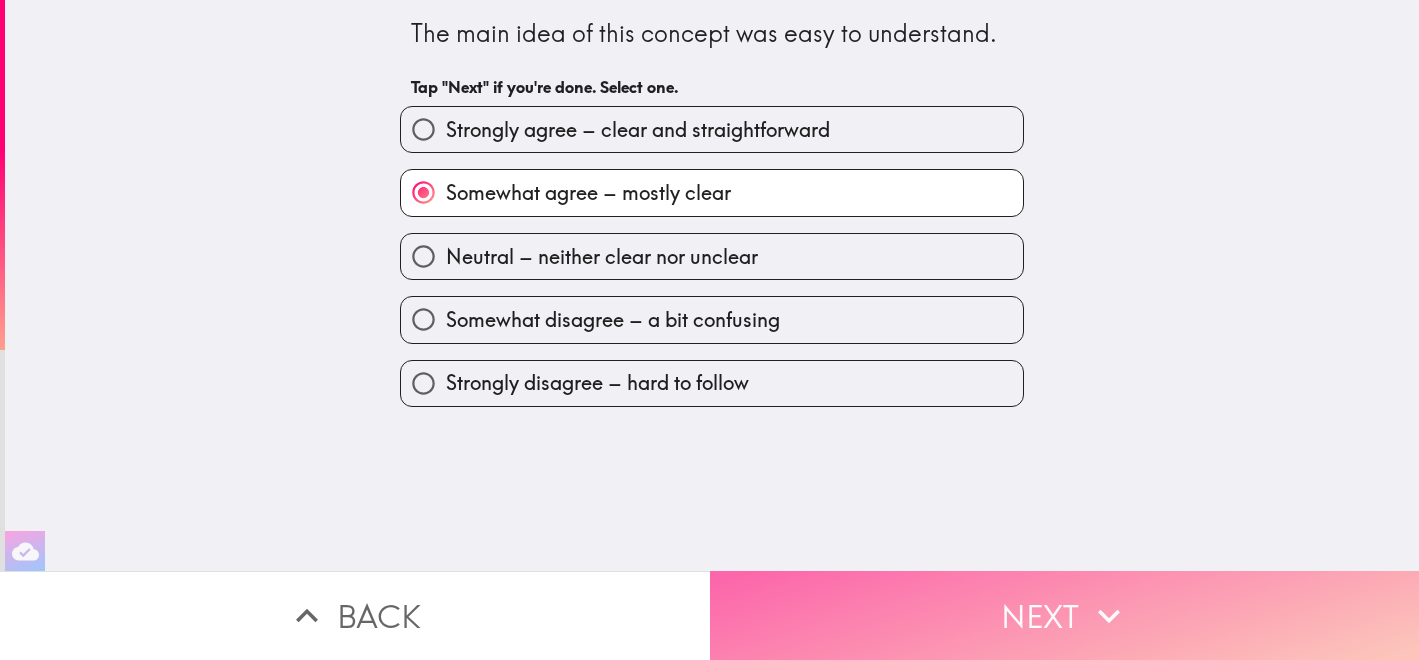 click on "Next" at bounding box center (1065, 615) 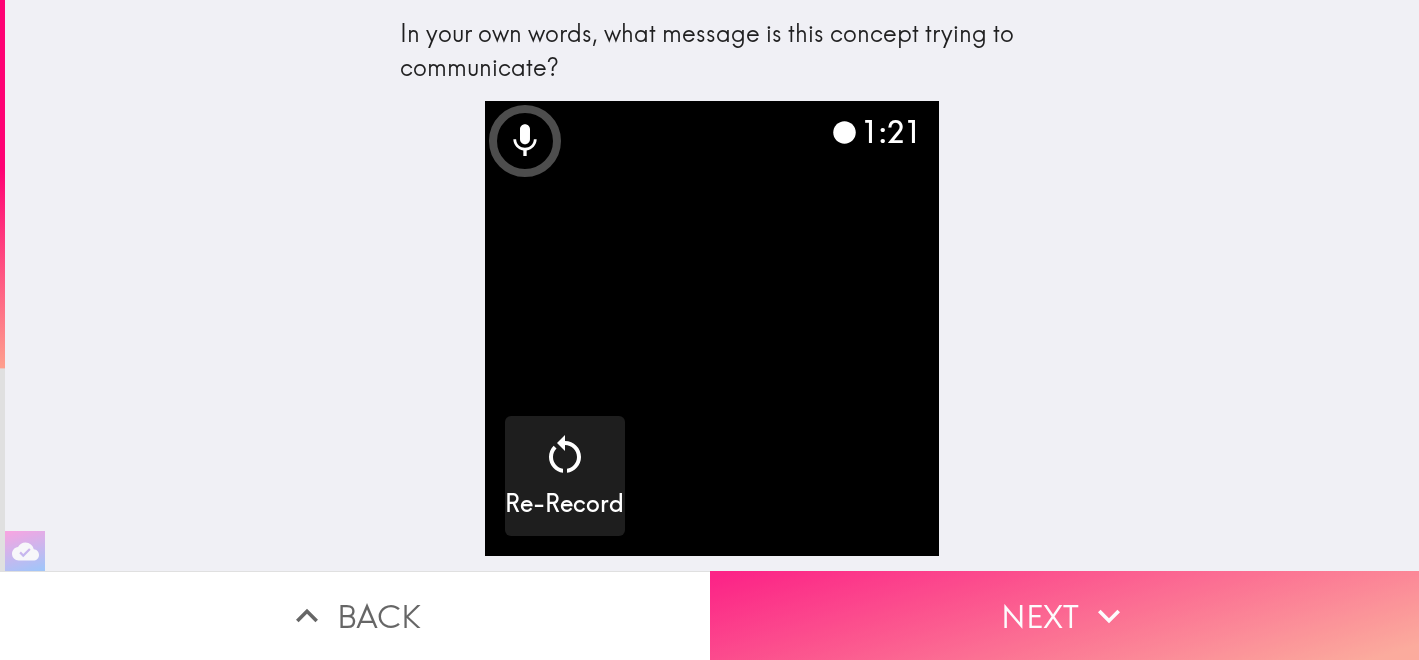 click on "Next" at bounding box center (1065, 615) 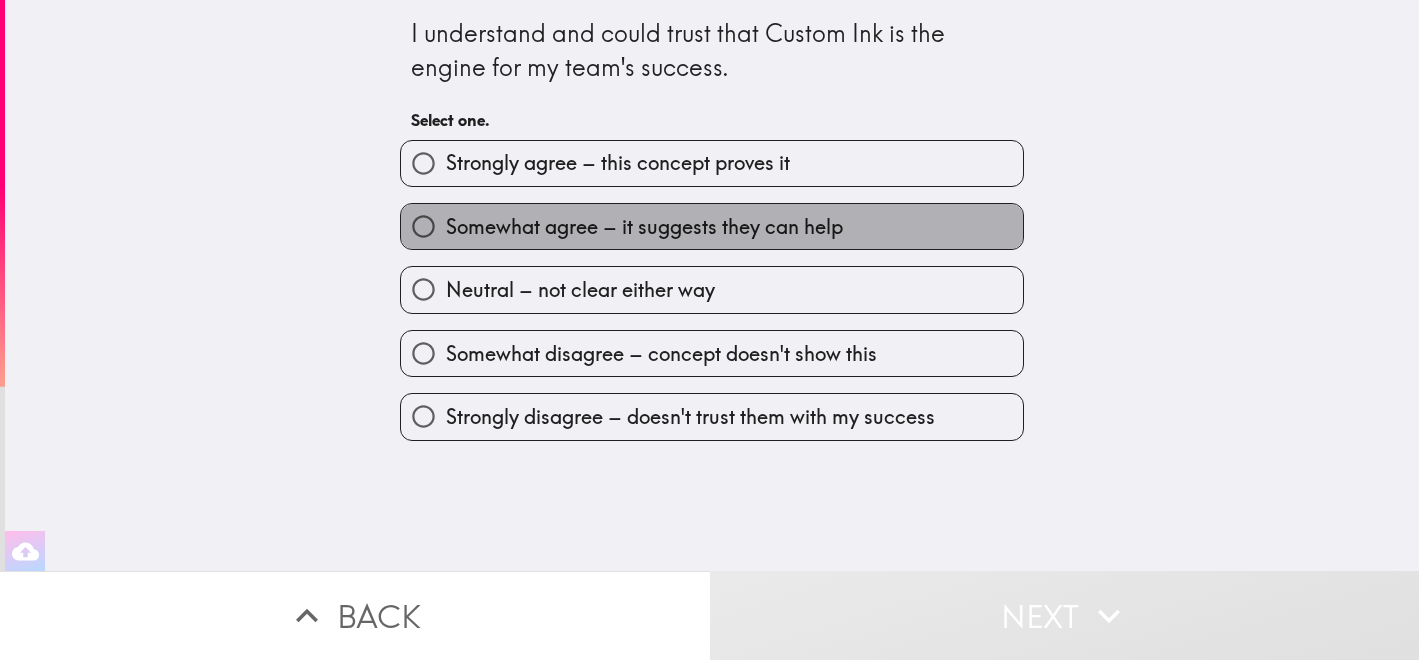 click on "Somewhat agree – it suggests they can help" at bounding box center (644, 227) 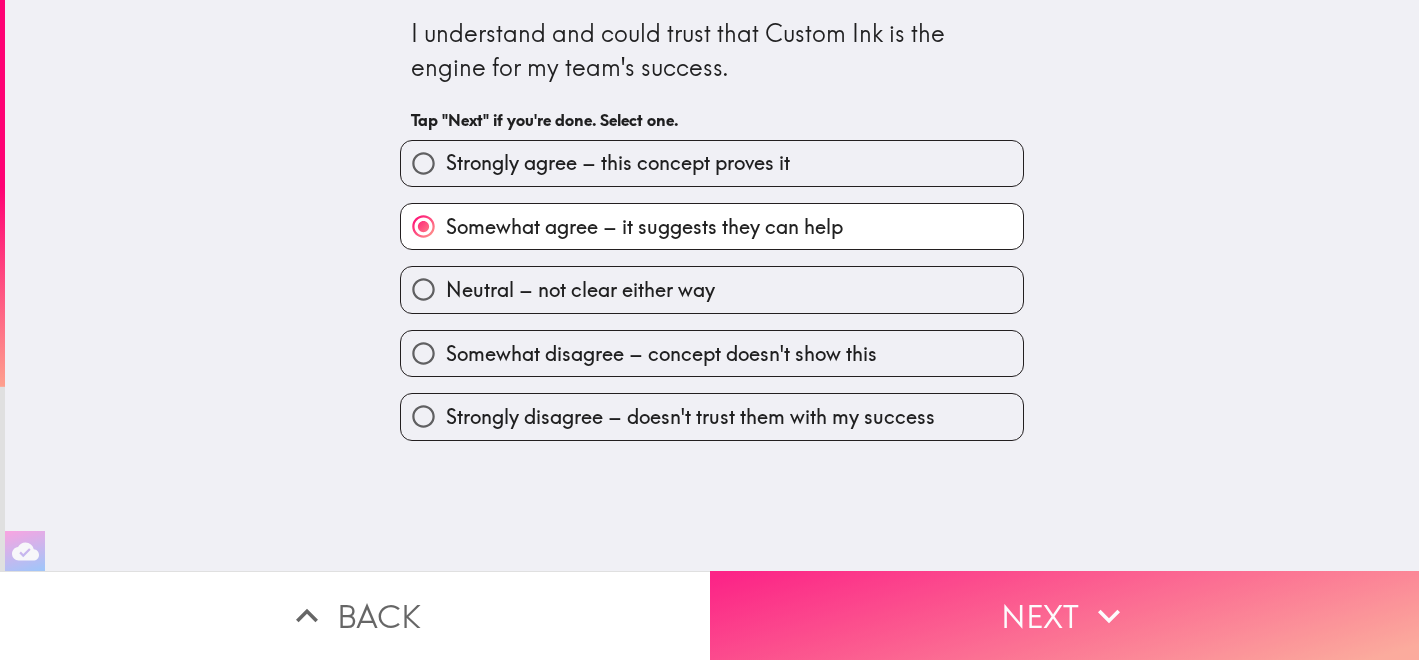 click on "Next" at bounding box center (1065, 615) 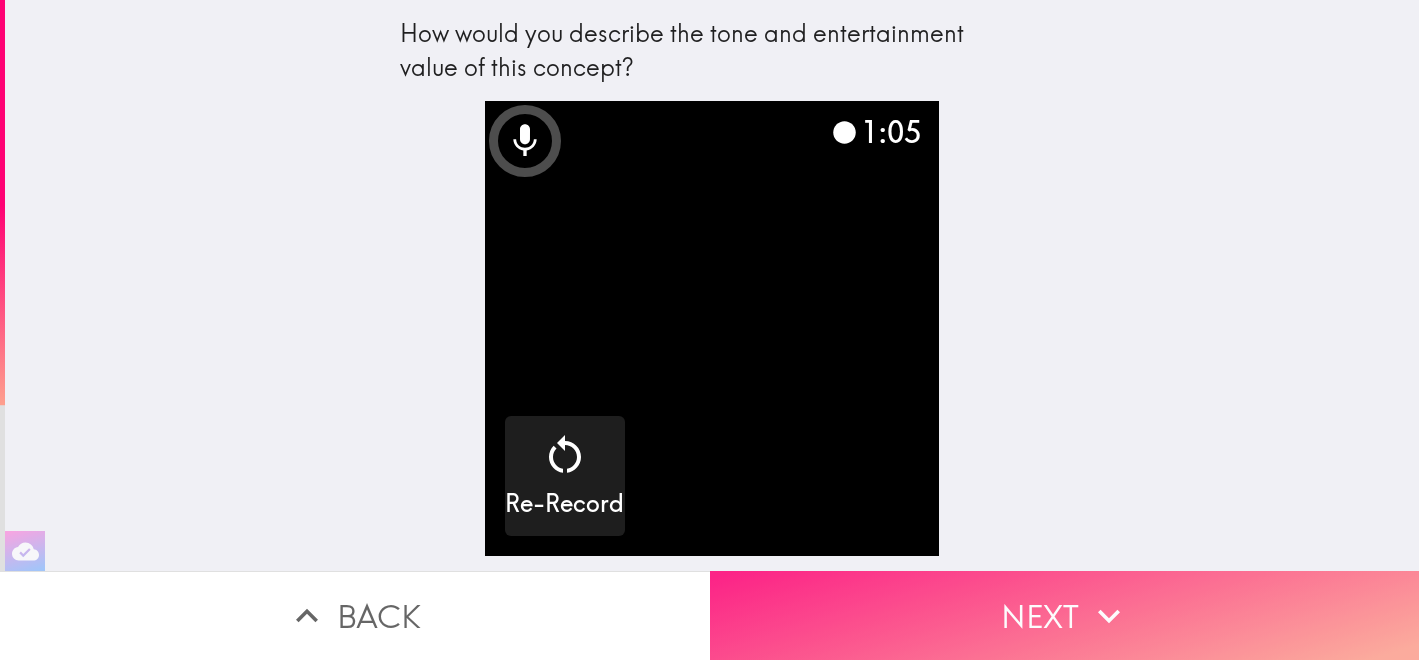 click on "Next" at bounding box center (1065, 615) 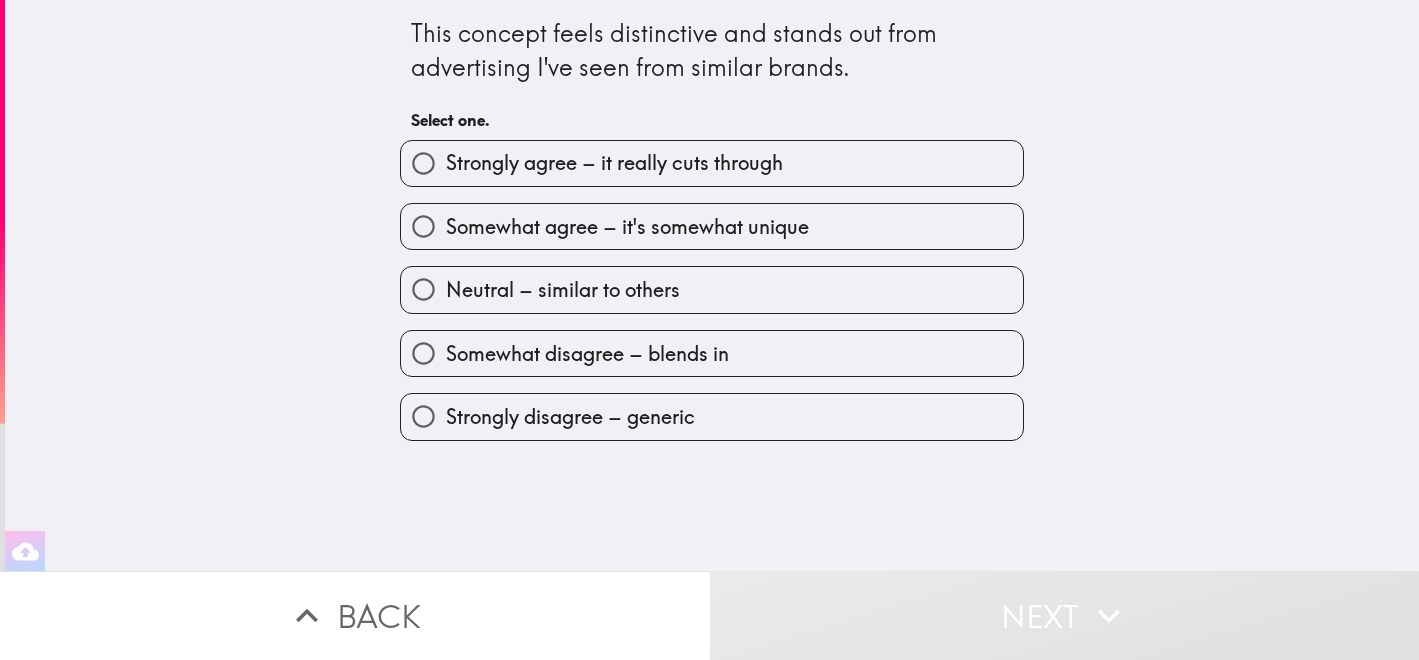 click on "Neutral – similar to others" at bounding box center [712, 289] 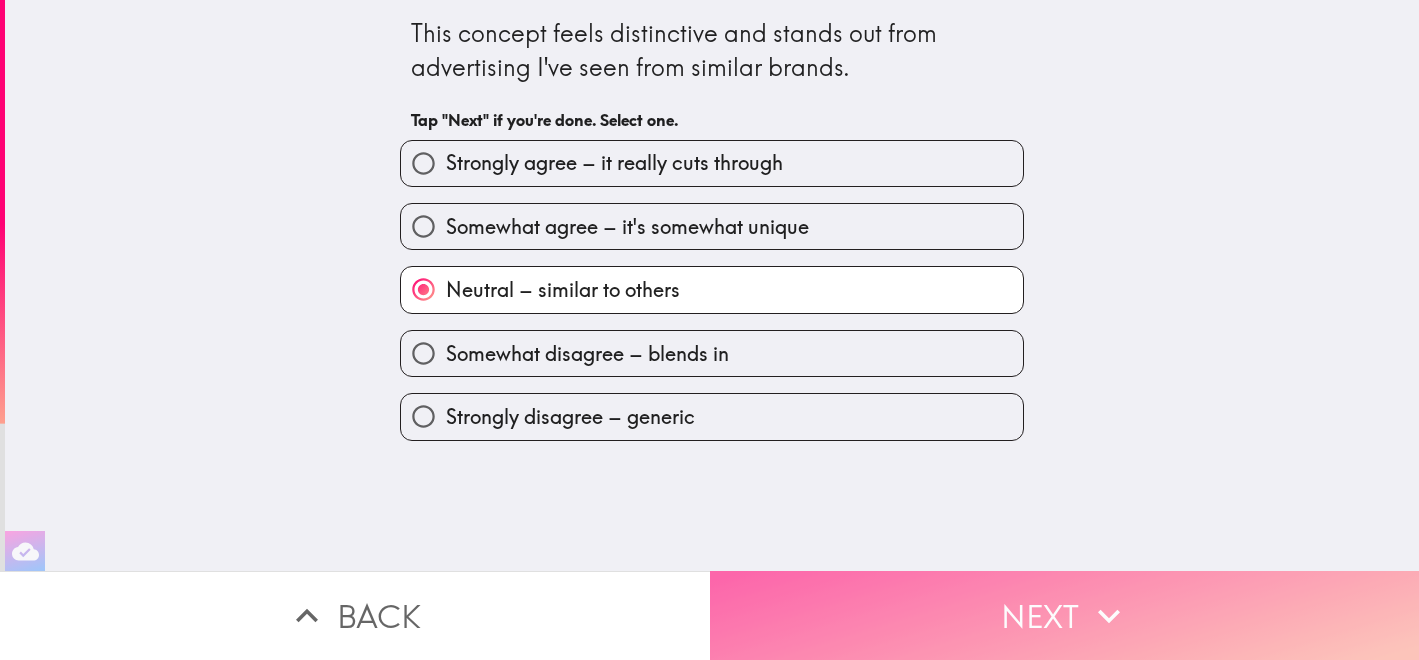 click on "Next" at bounding box center [1065, 615] 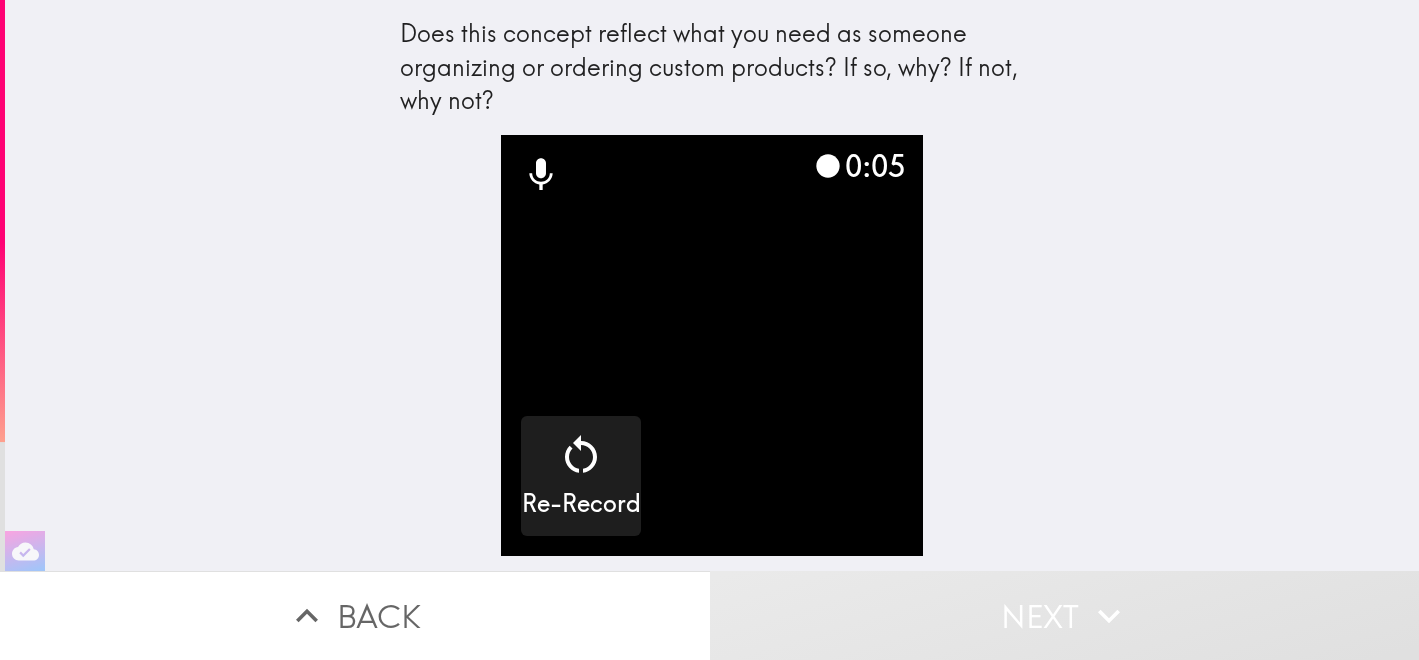 click at bounding box center [711, 345] 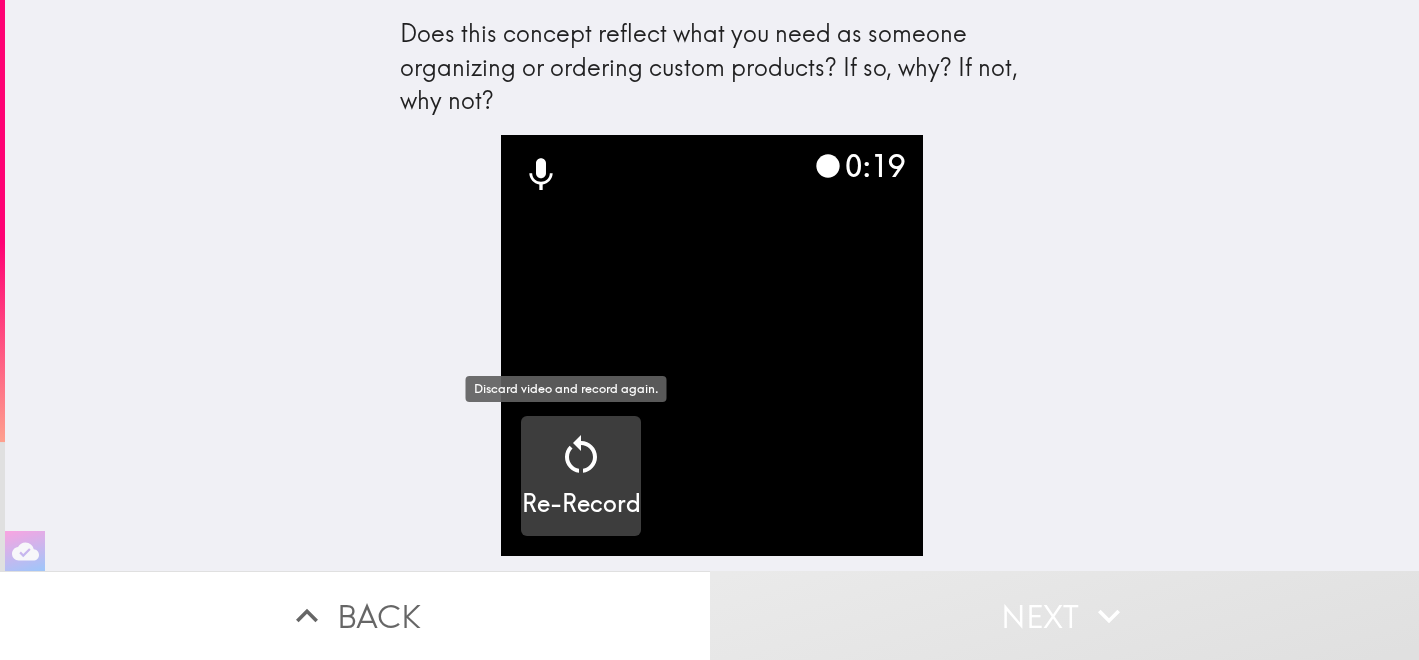 click 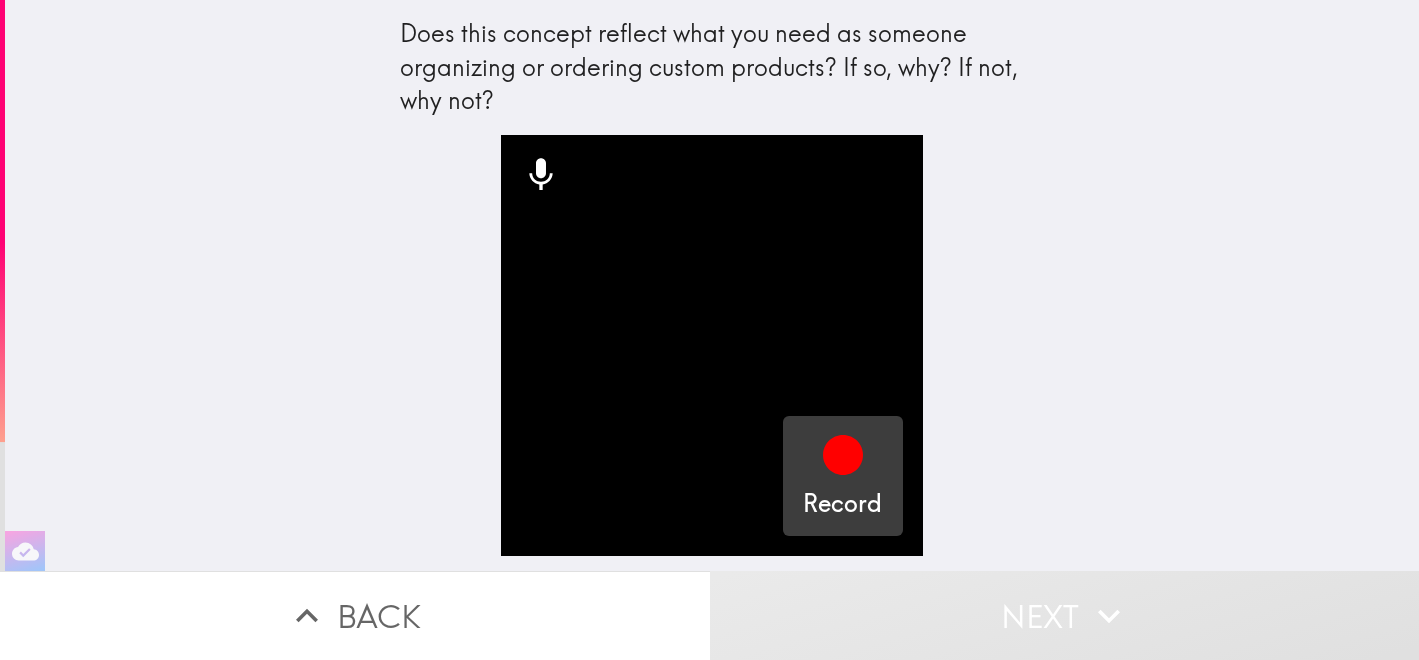 click on "Record" at bounding box center (842, 476) 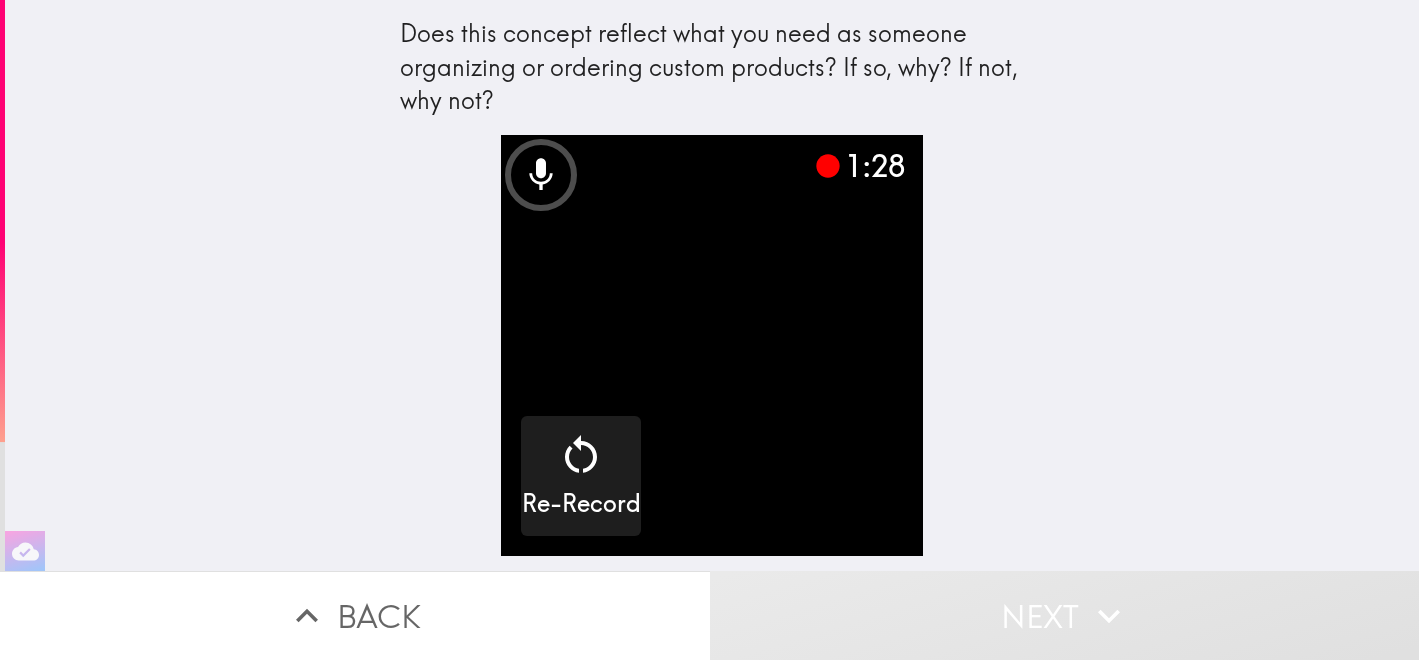click on "Next" at bounding box center (1065, 615) 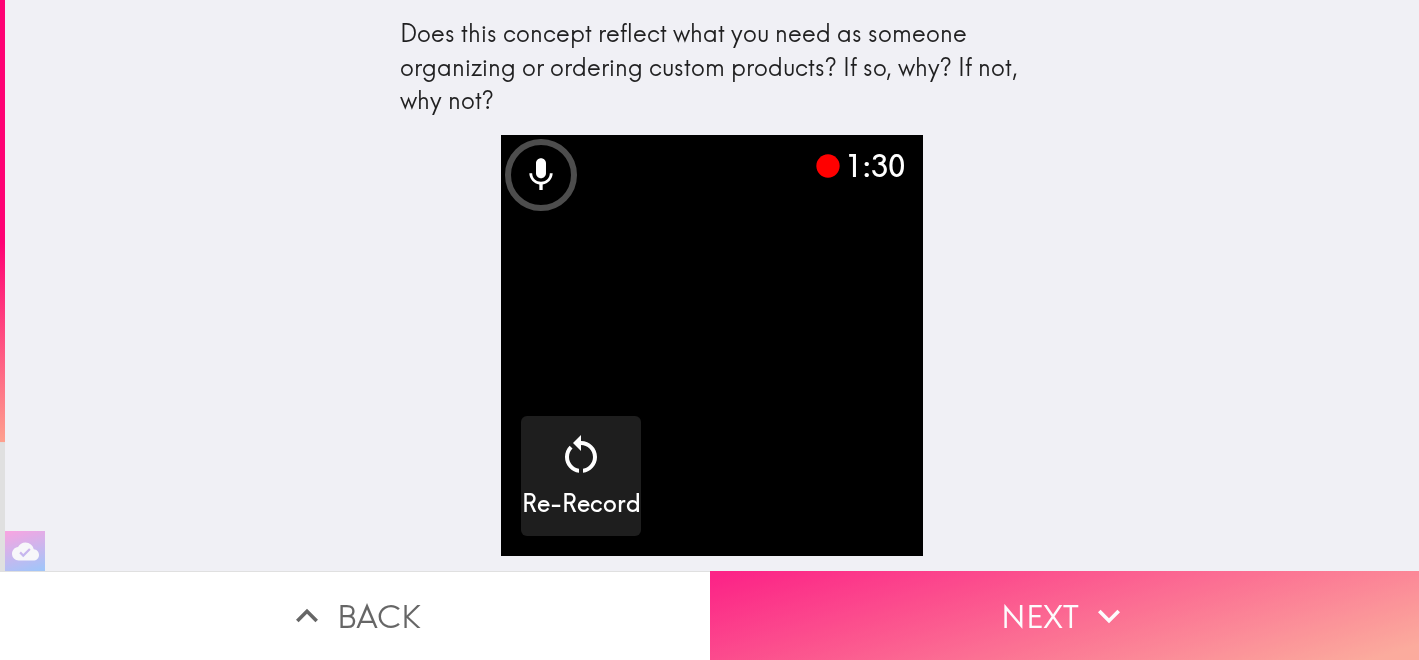 click on "Next" at bounding box center (1065, 615) 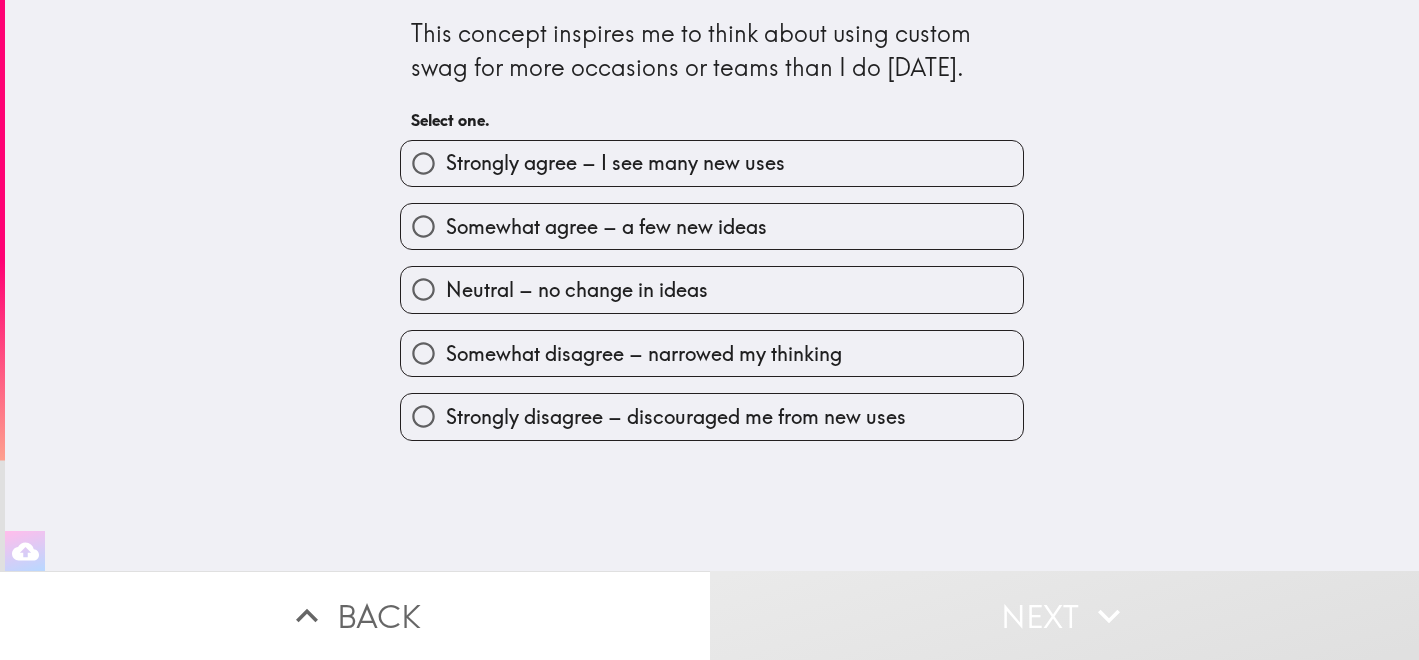 click on "Somewhat disagree – narrowed my thinking" at bounding box center (712, 353) 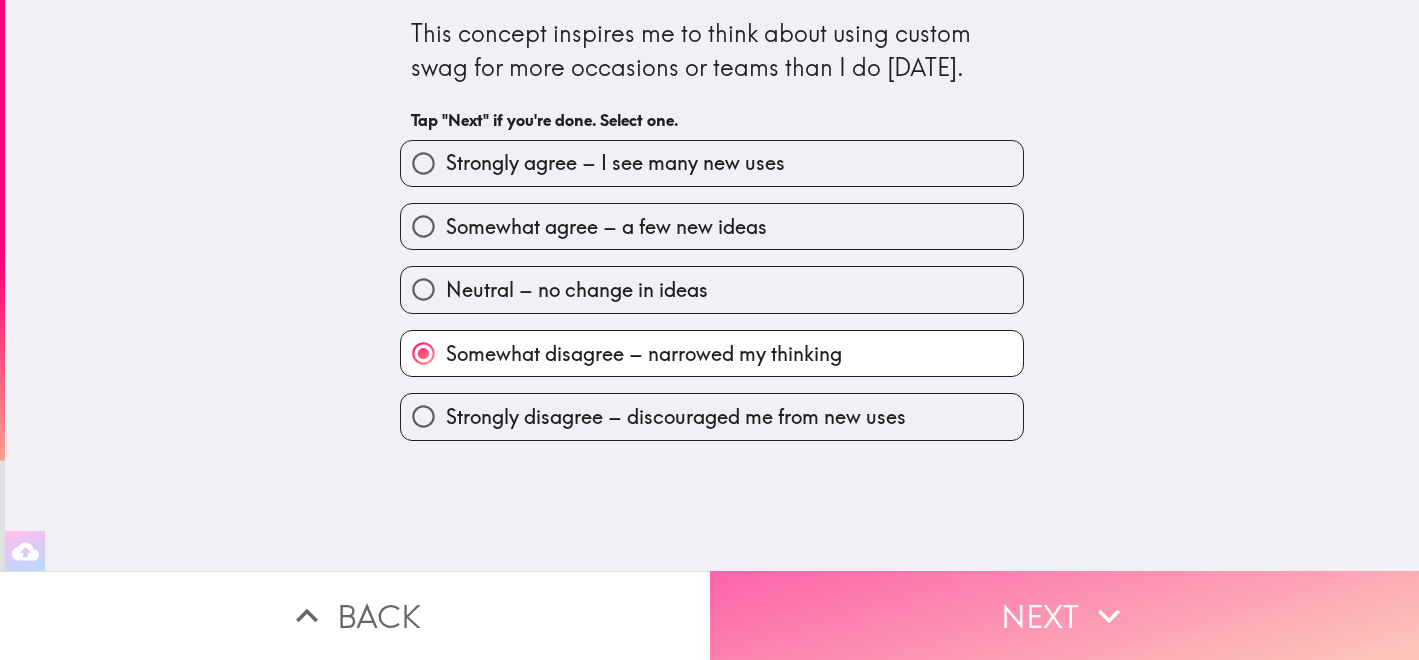 click on "Next" at bounding box center (1065, 615) 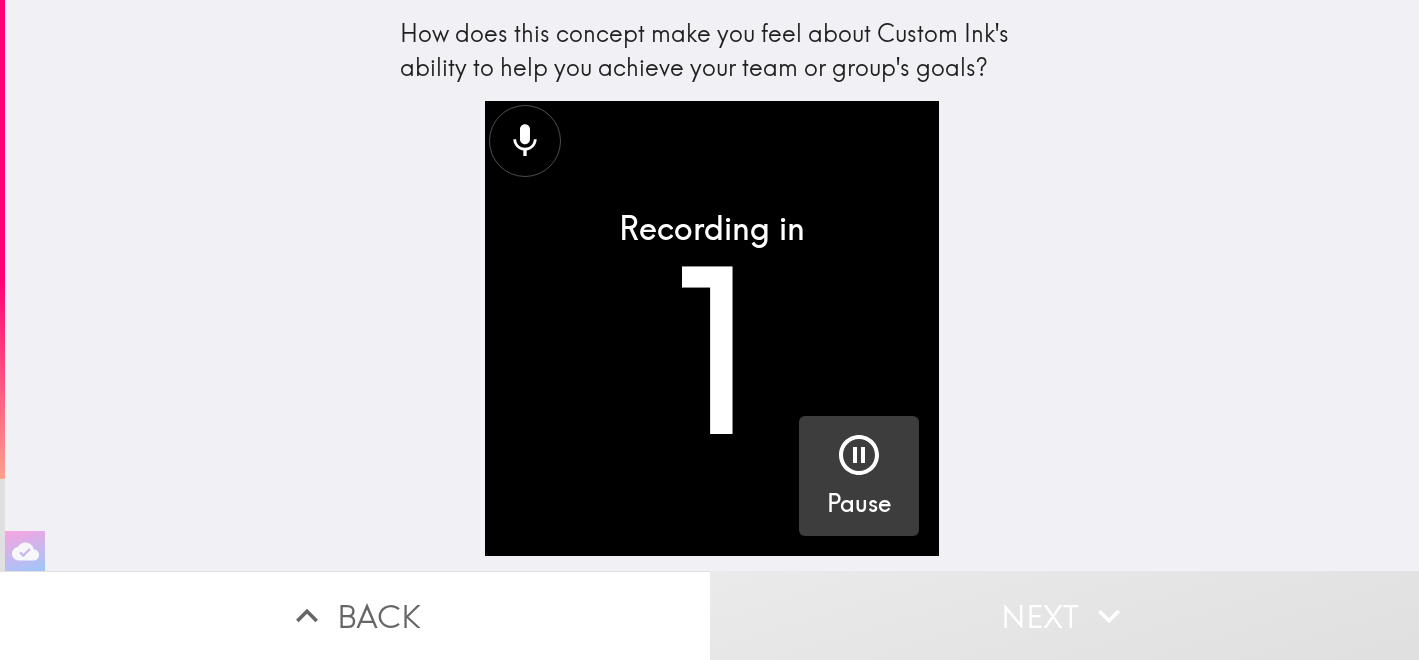 click 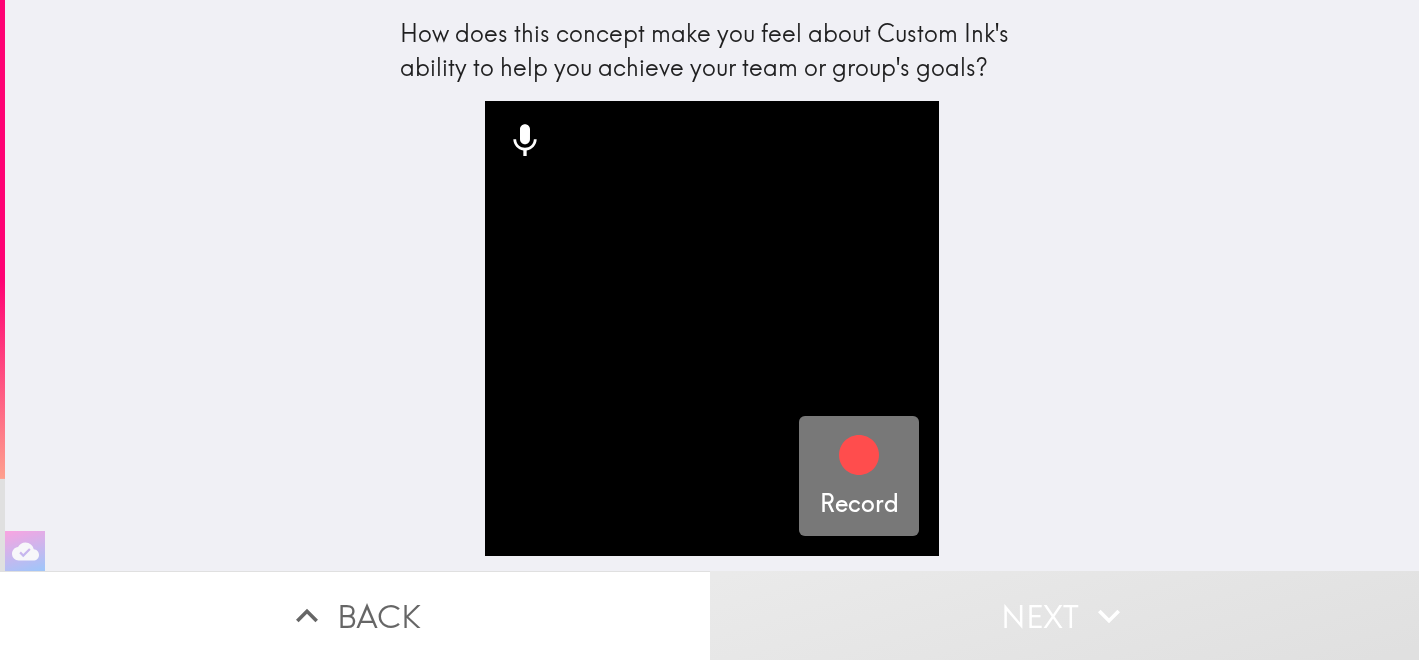 click 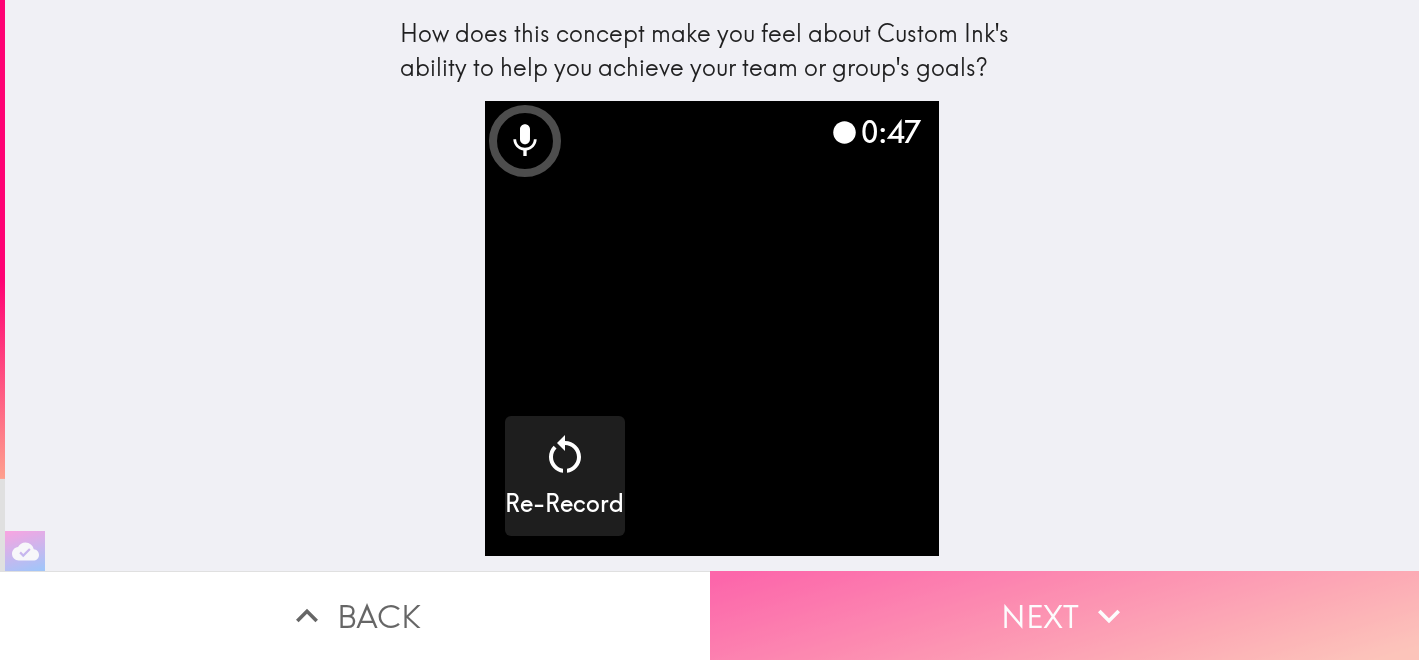 click on "Next" at bounding box center [1065, 615] 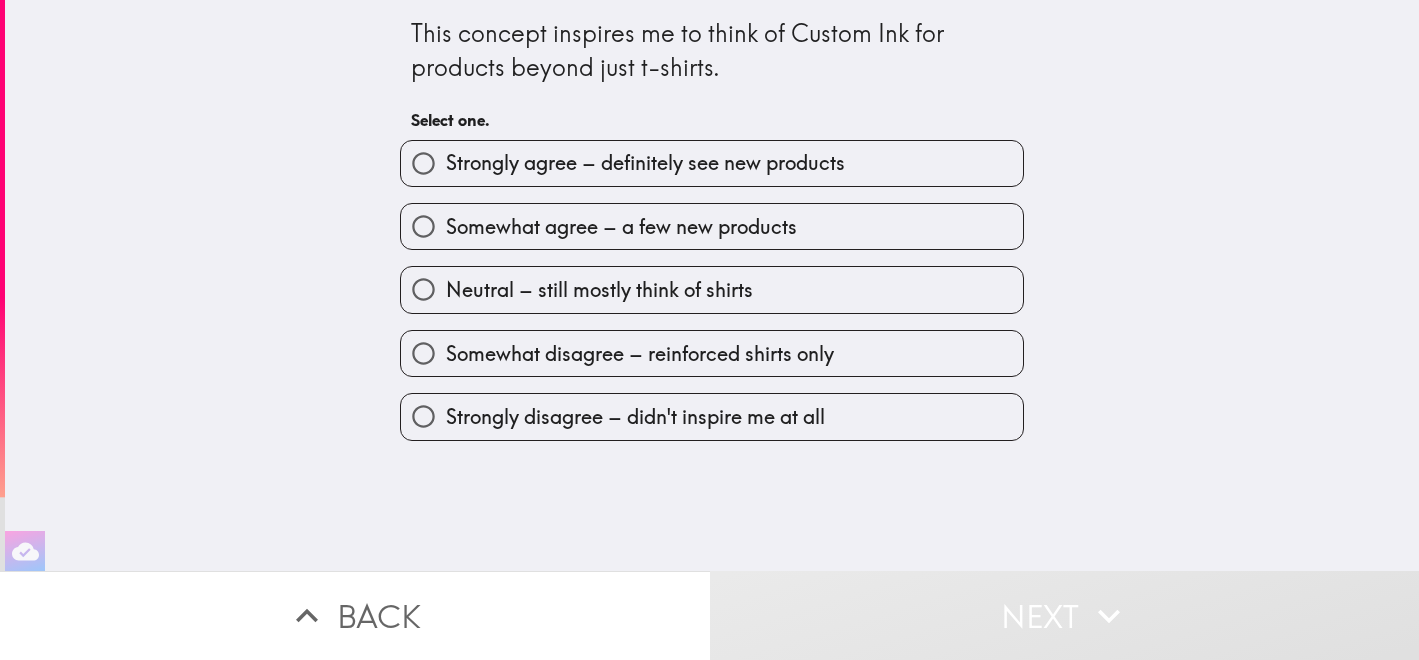 click on "Neutral – still mostly think of shirts" at bounding box center [712, 289] 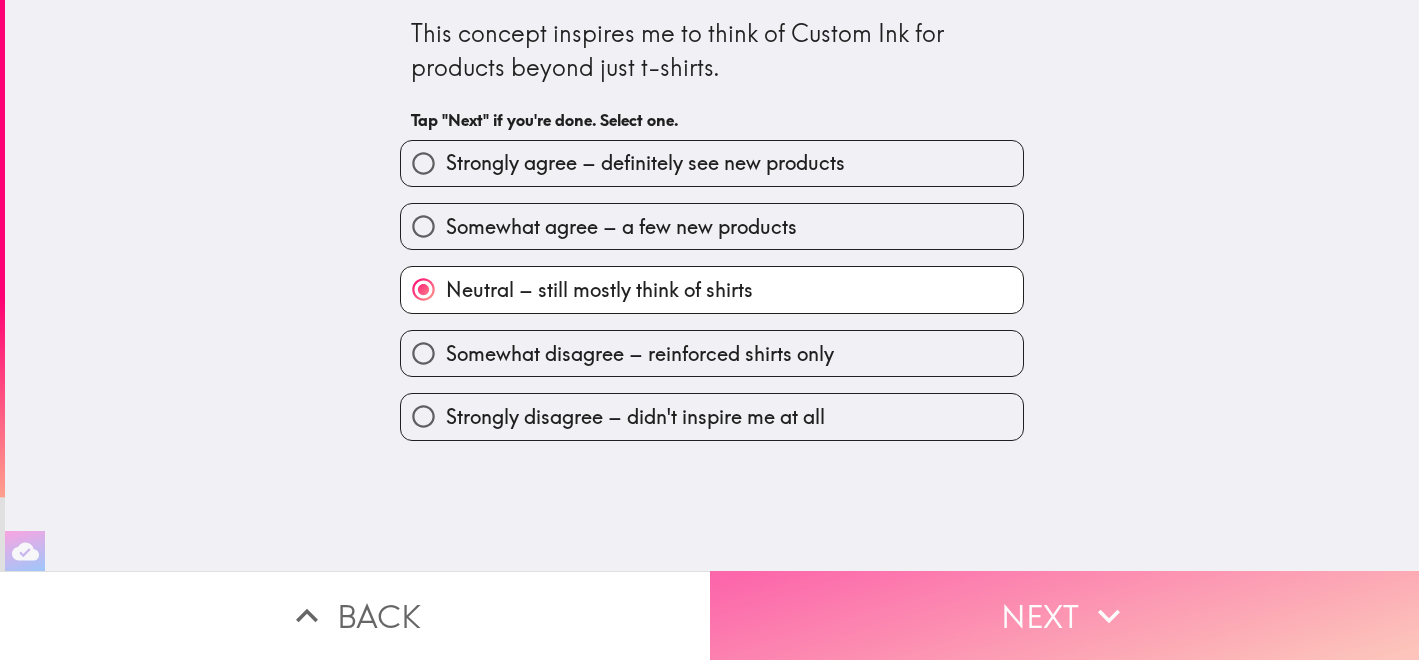 click on "Next" at bounding box center [1065, 615] 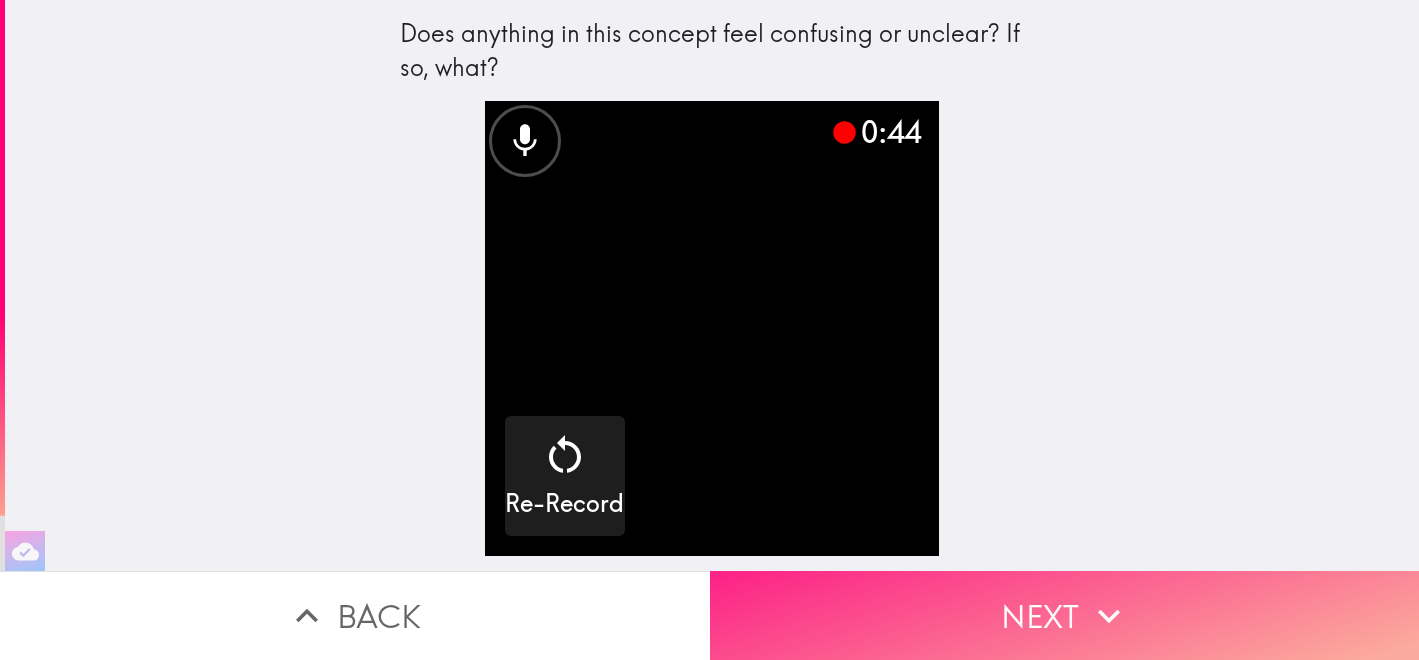 click on "Next" at bounding box center (1065, 615) 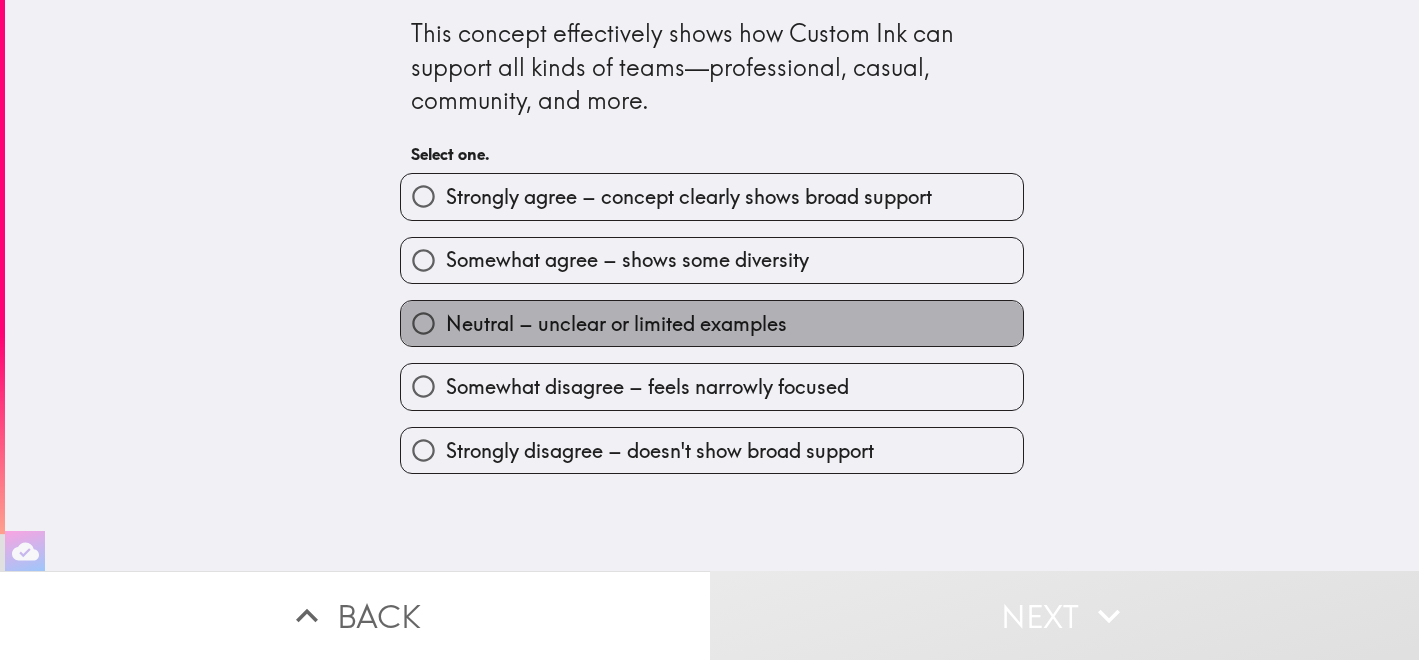 click on "Neutral – unclear or limited examples" at bounding box center (712, 323) 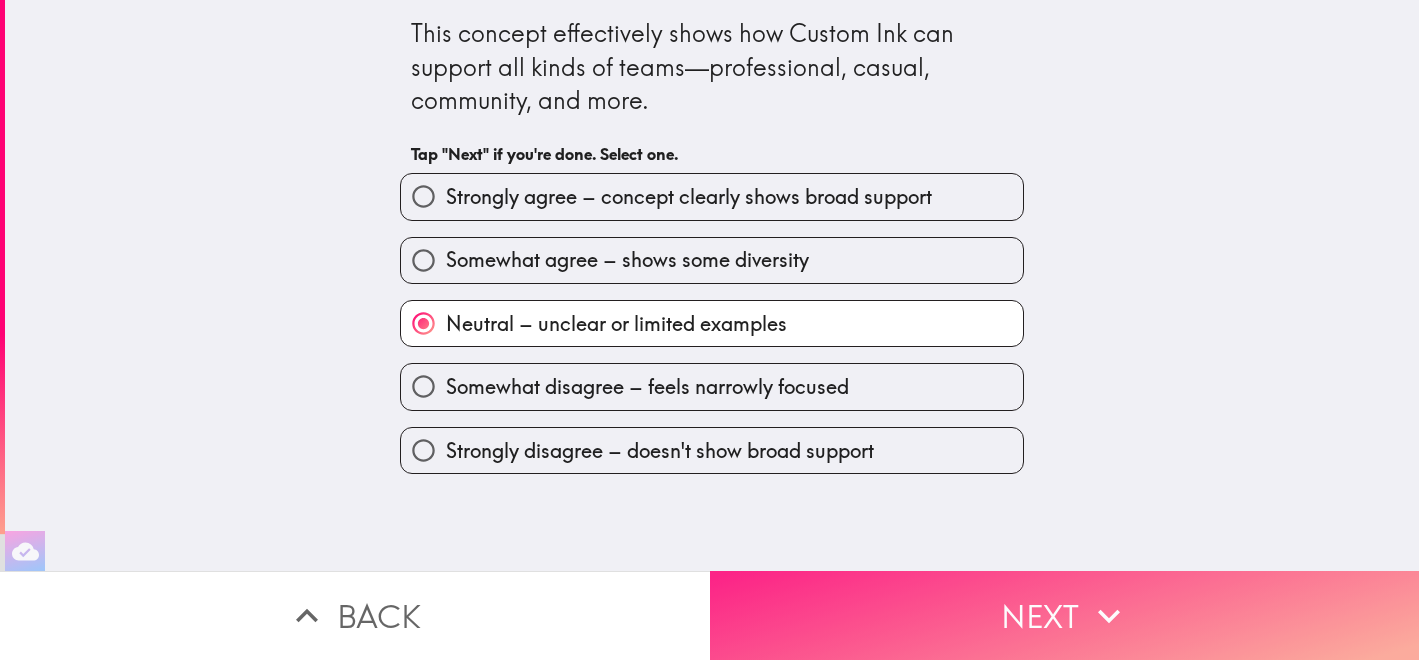 click on "Next" at bounding box center (1065, 615) 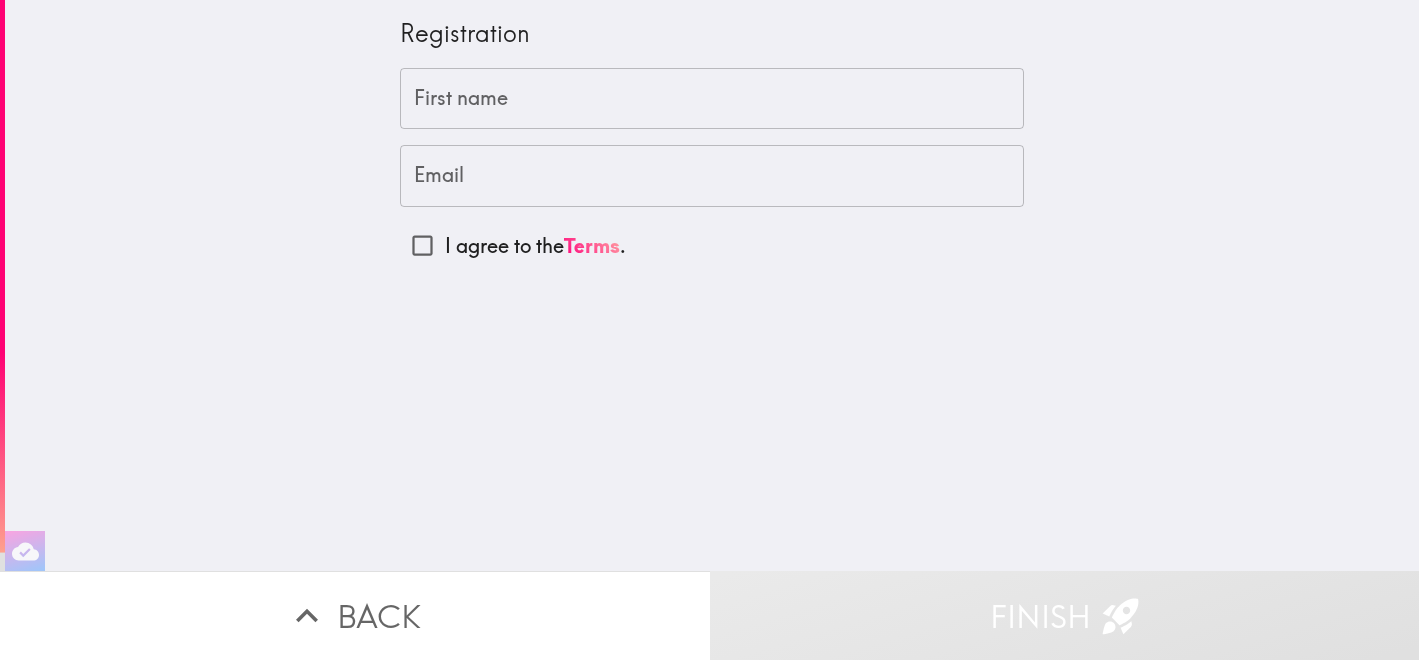 click on "First name" at bounding box center [712, 99] 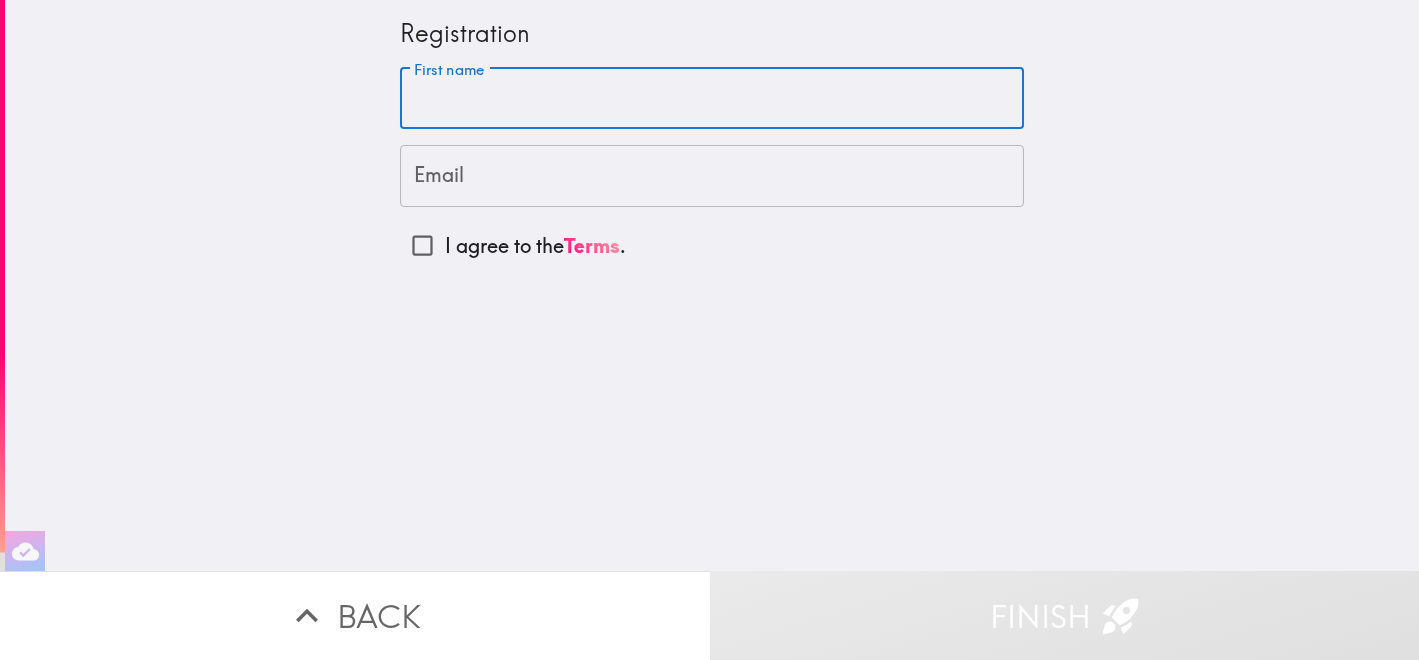 type on "[PERSON_NAME]" 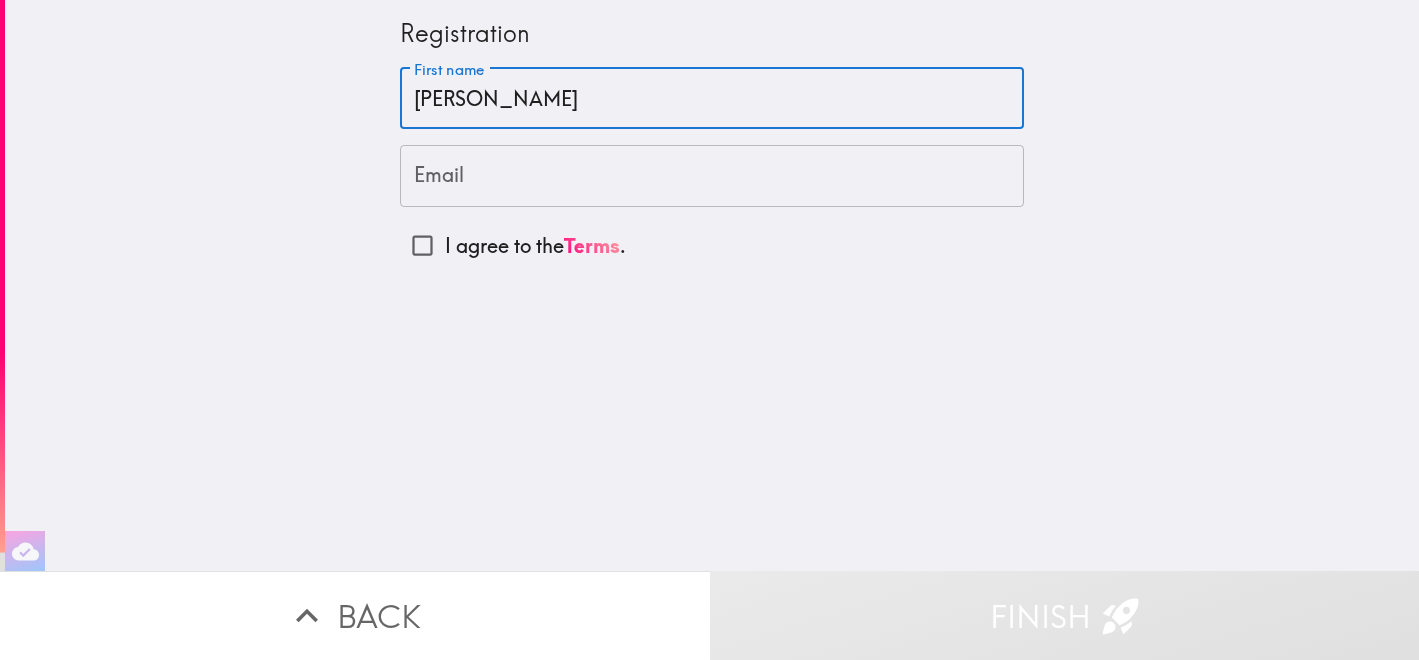 type on "[EMAIL_ADDRESS][DOMAIN_NAME]" 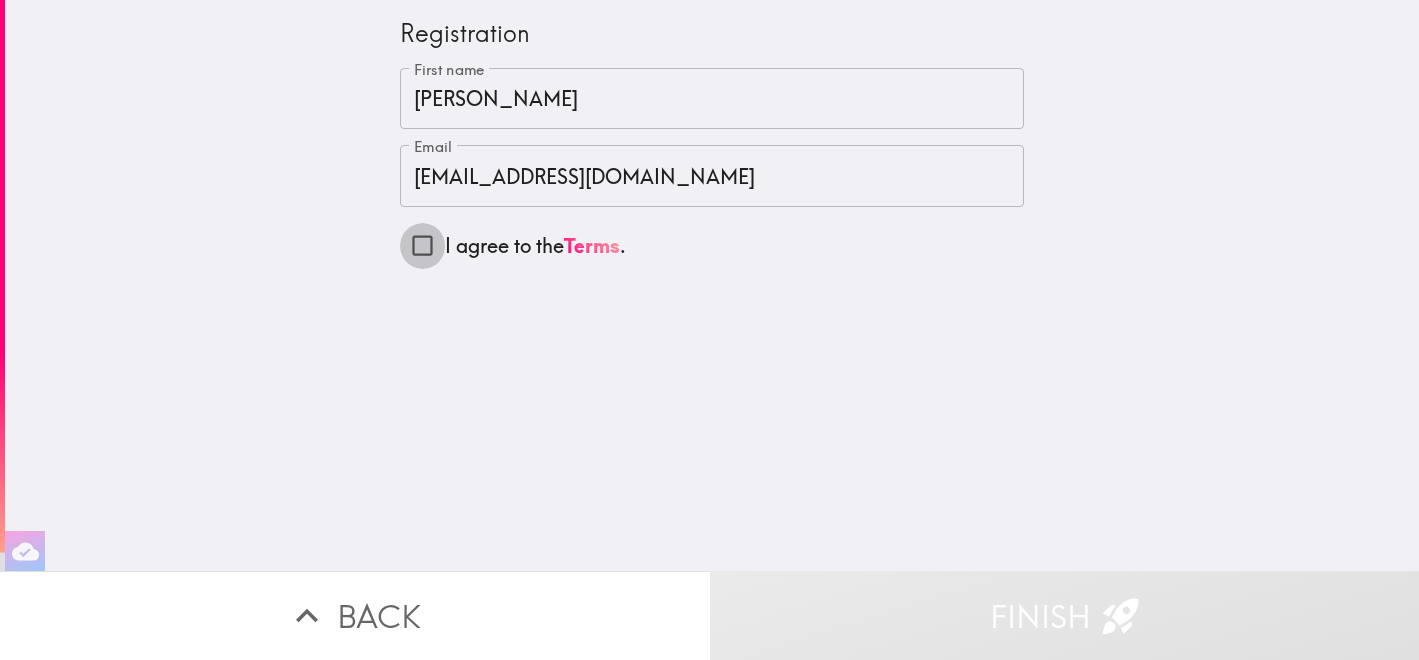 click on "I agree to the  Terms ." at bounding box center [422, 245] 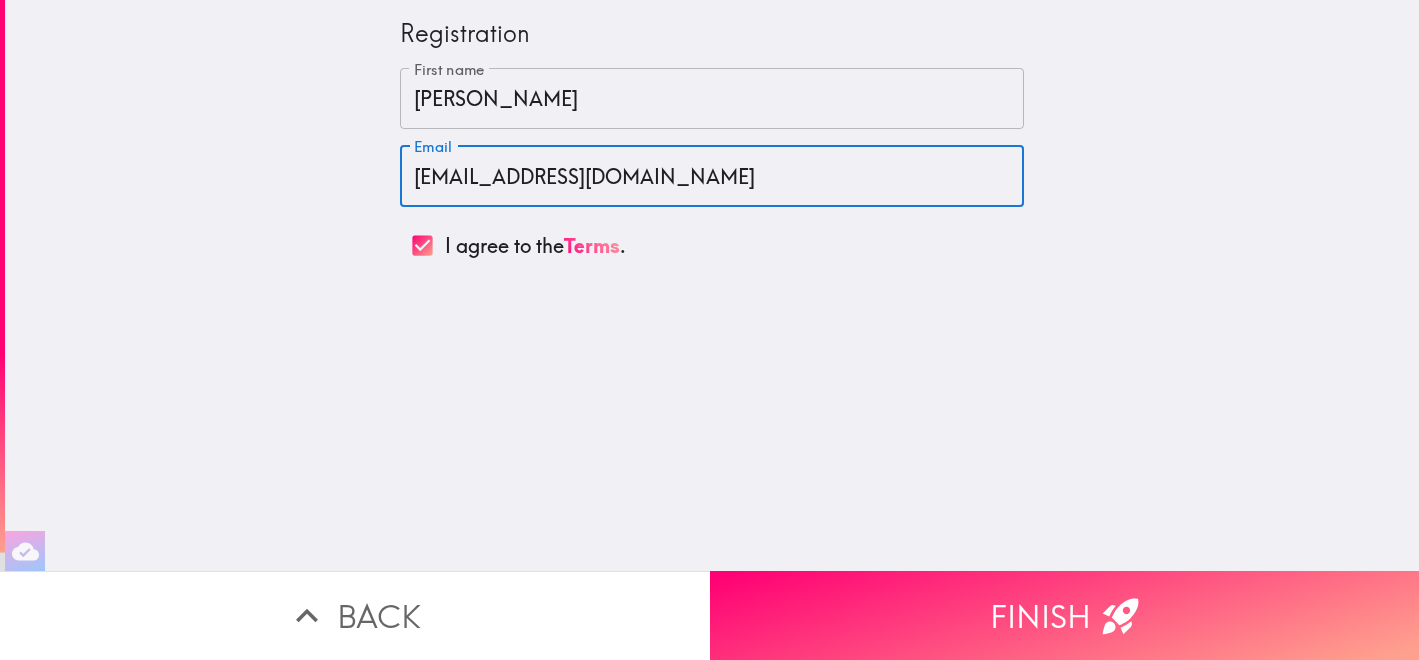 drag, startPoint x: 522, startPoint y: 184, endPoint x: 442, endPoint y: 184, distance: 80 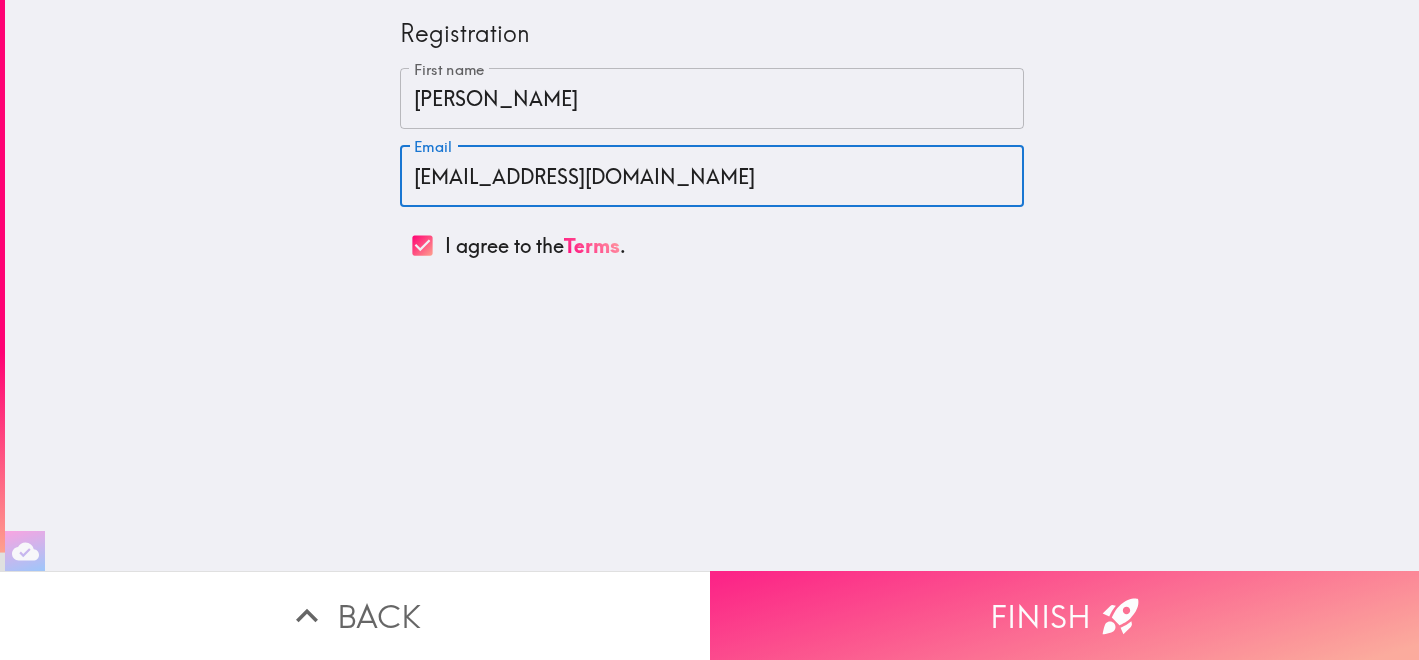 type on "[EMAIL_ADDRESS][DOMAIN_NAME]" 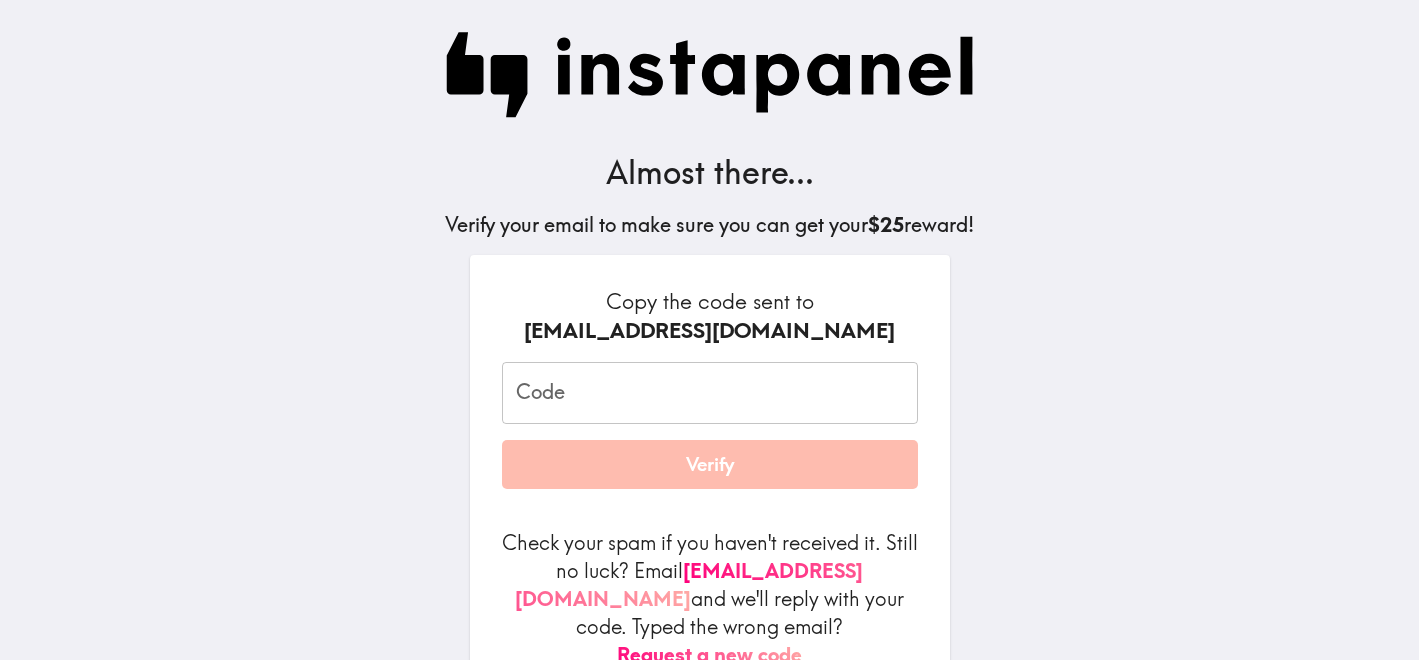 click on "Code" at bounding box center (710, 393) 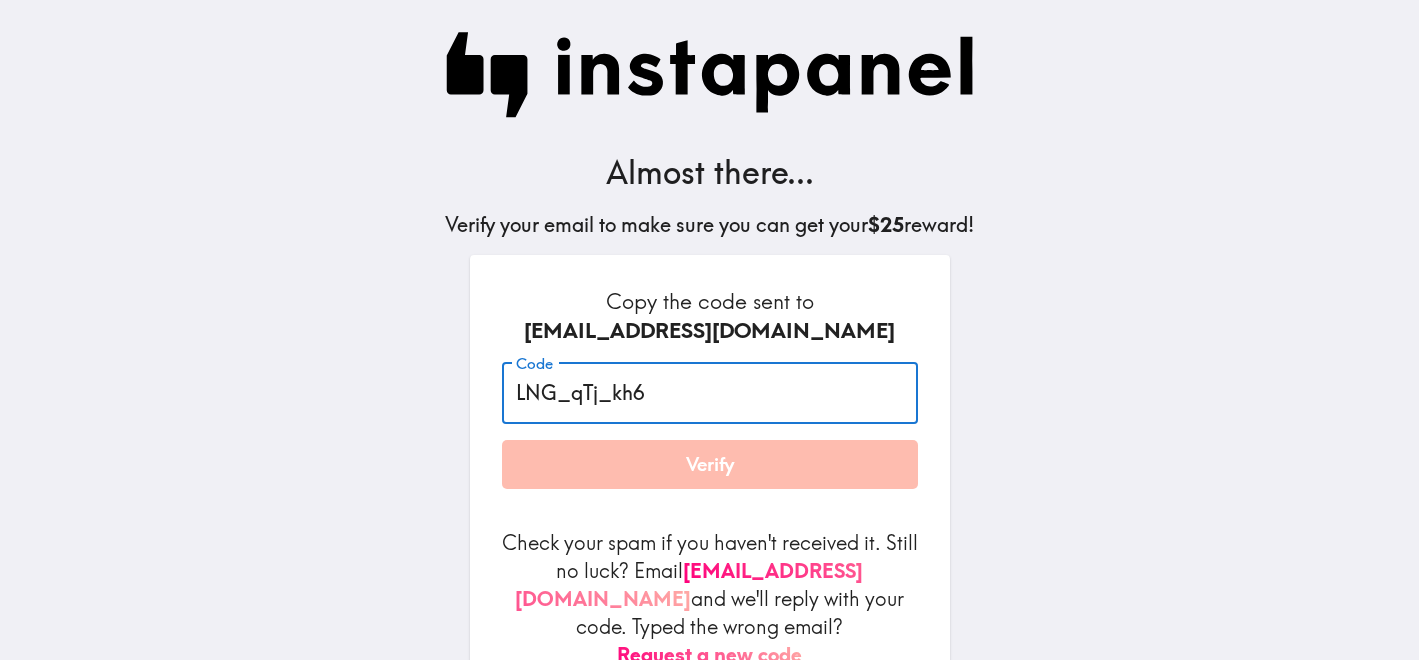 type on "LNG_qTj_kh6" 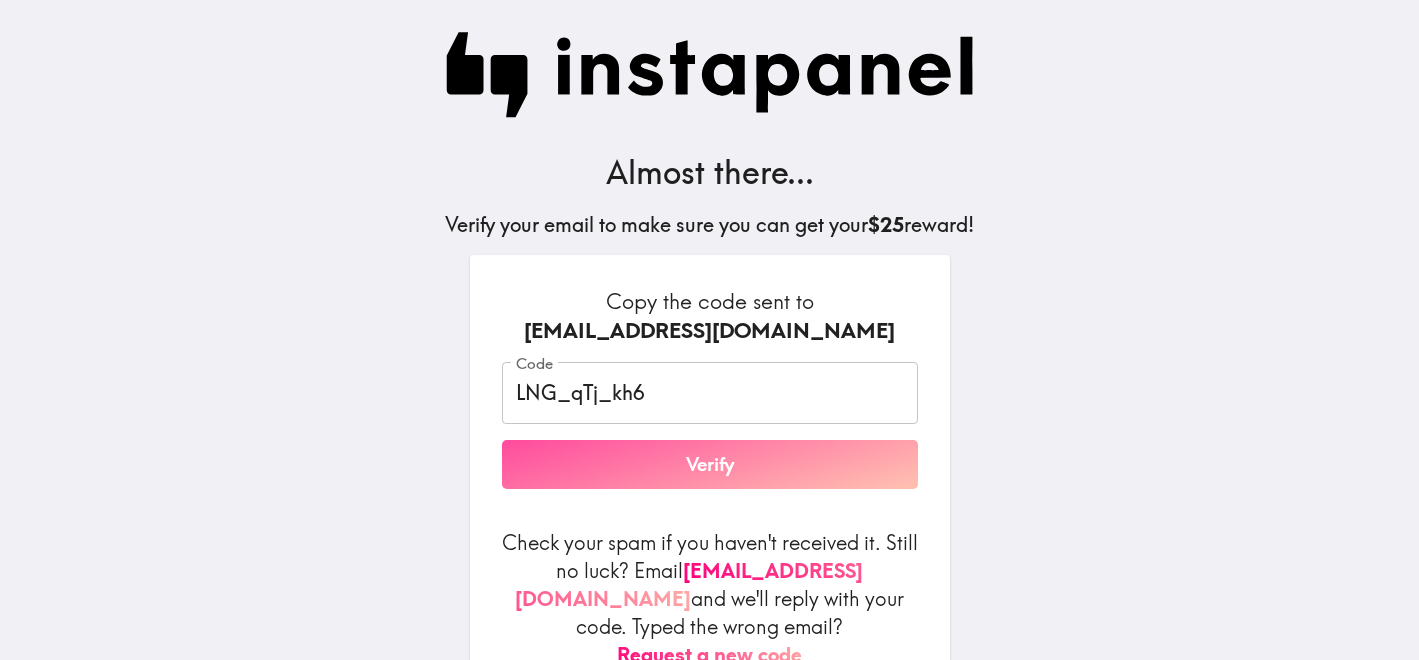 click on "Verify" at bounding box center [710, 465] 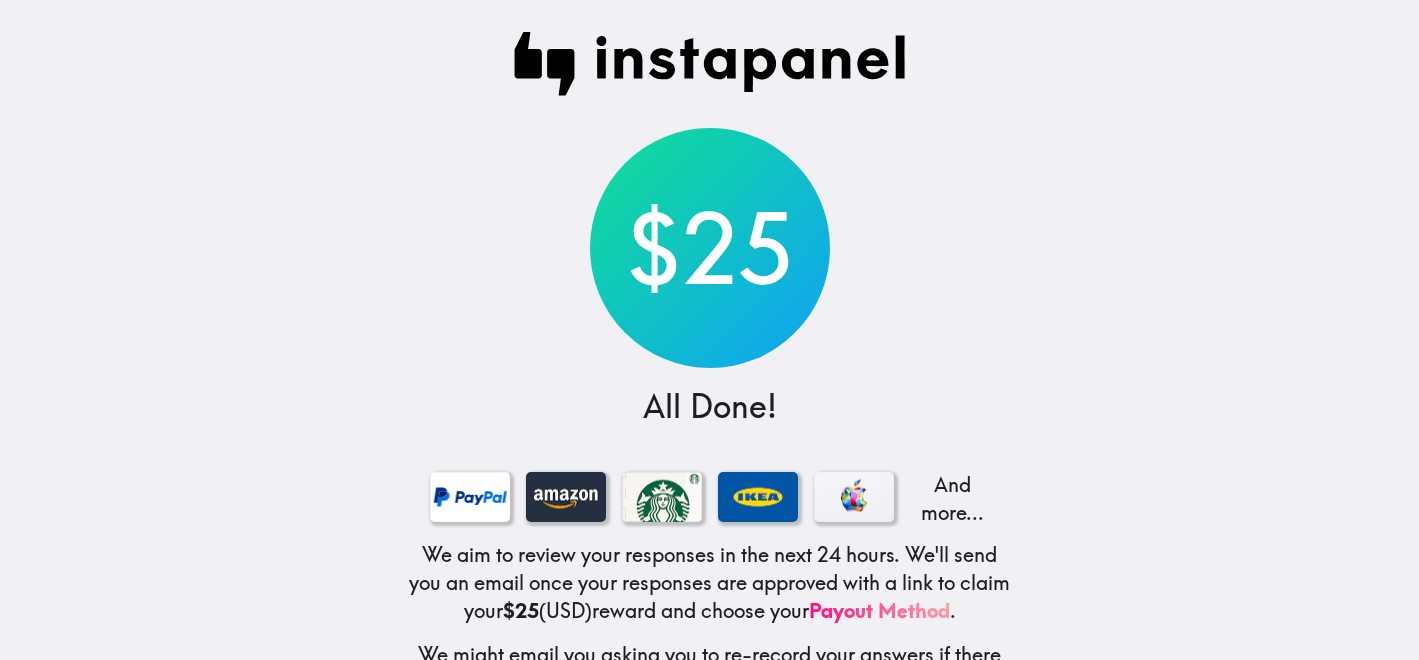 click on "And more..." at bounding box center [950, 499] 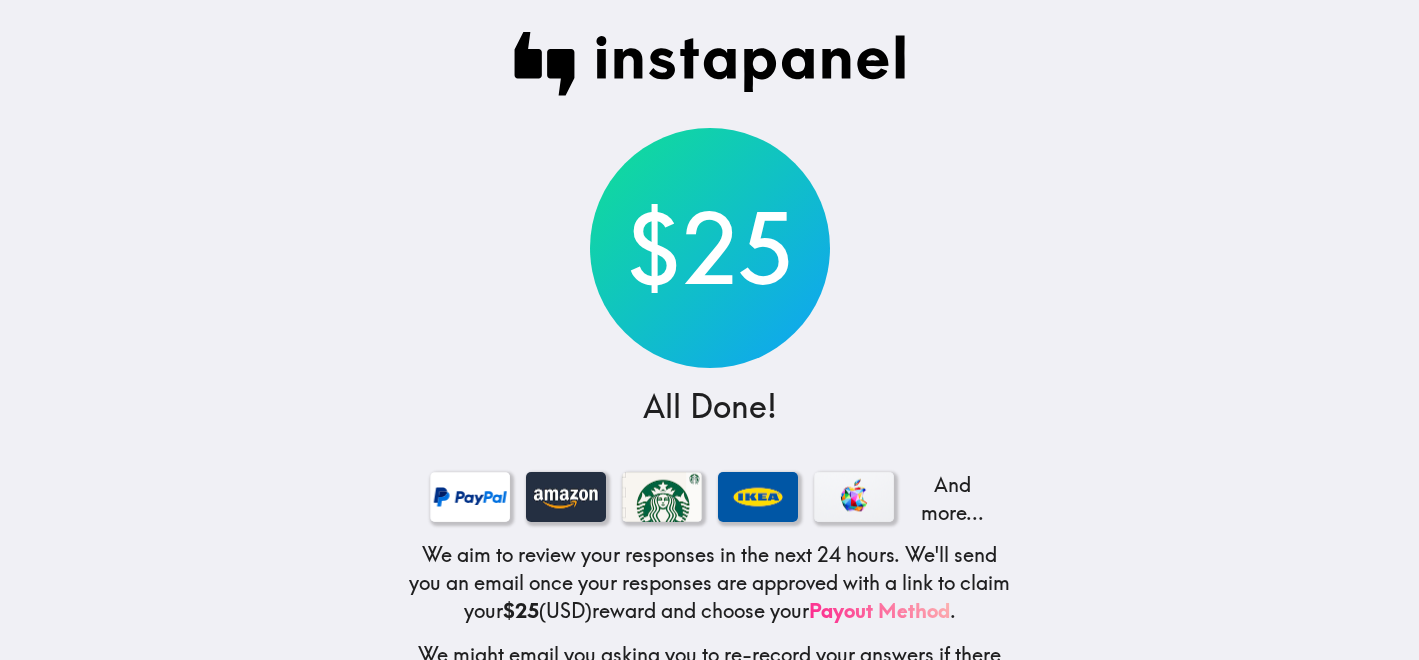 click on "Payout Method" at bounding box center (879, 610) 